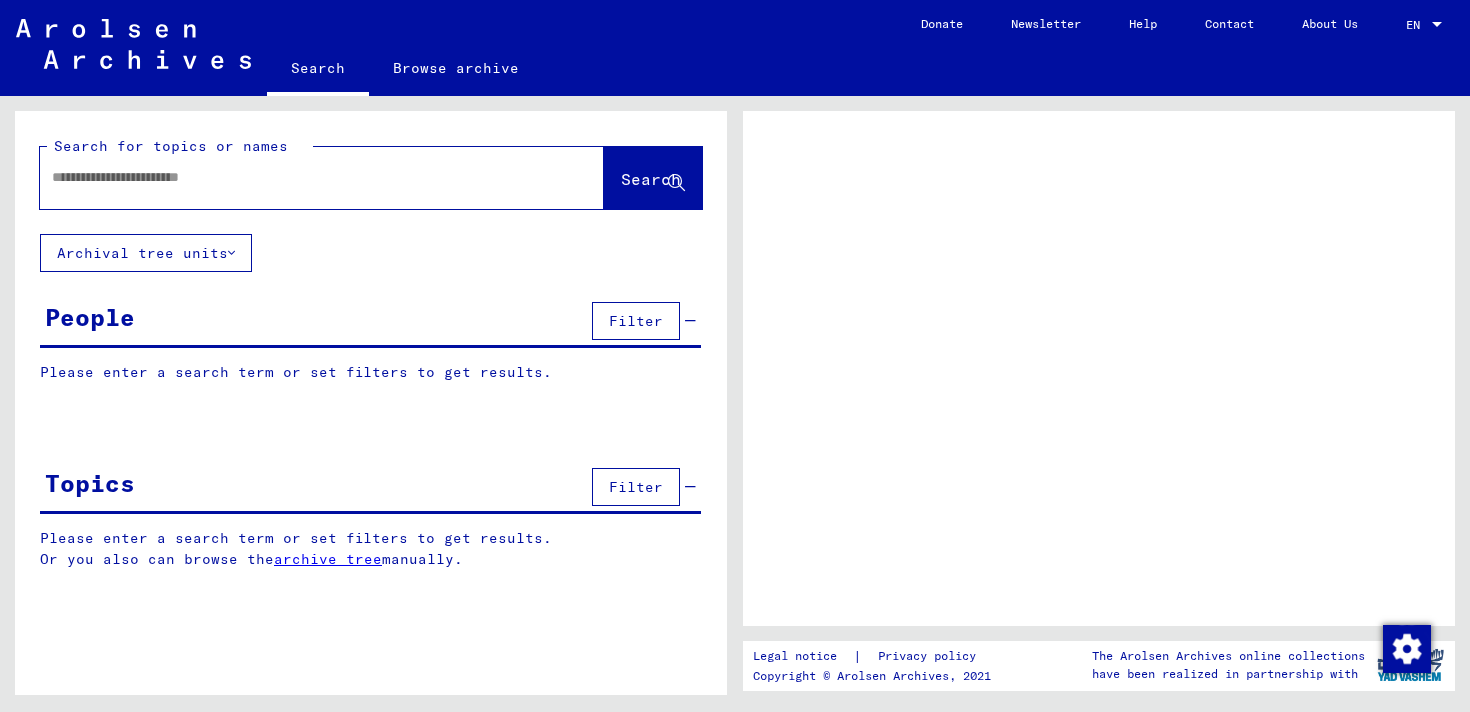 scroll, scrollTop: 0, scrollLeft: 0, axis: both 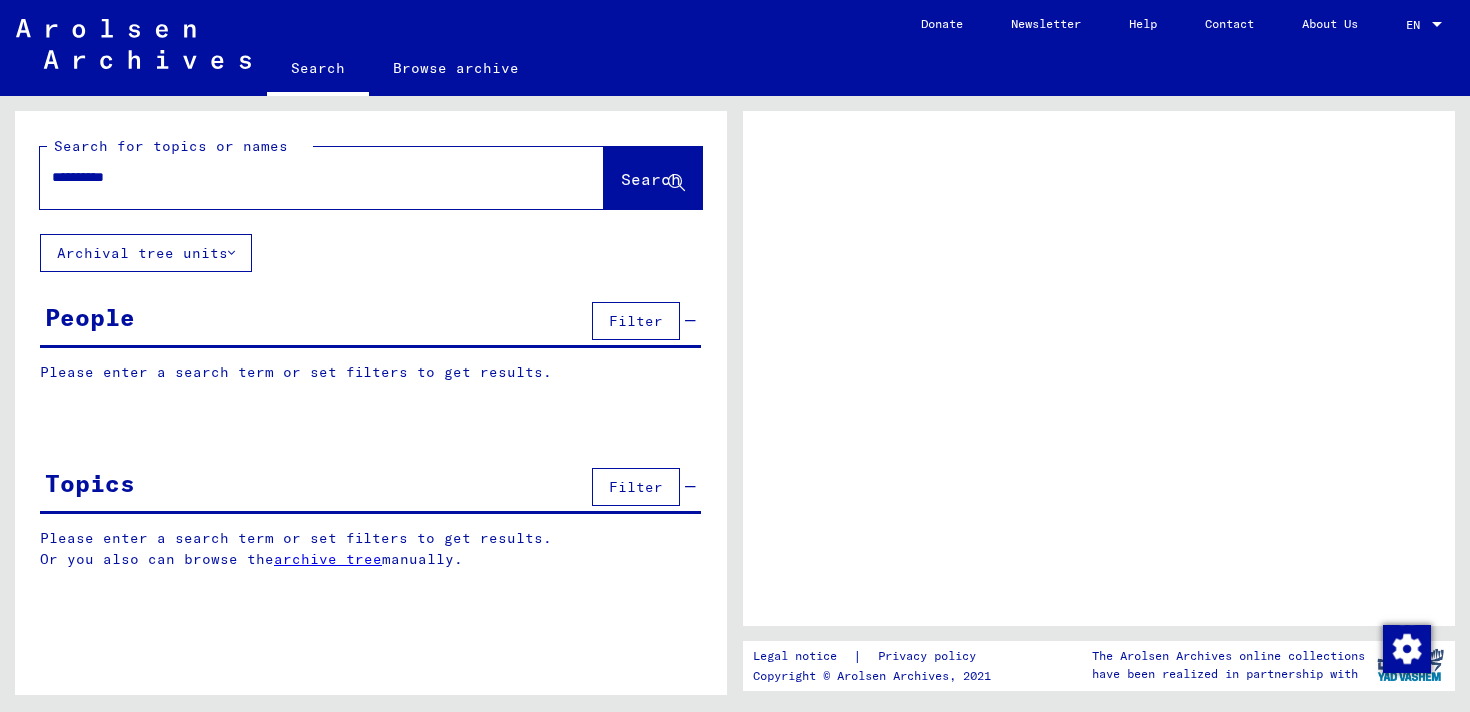type on "**********" 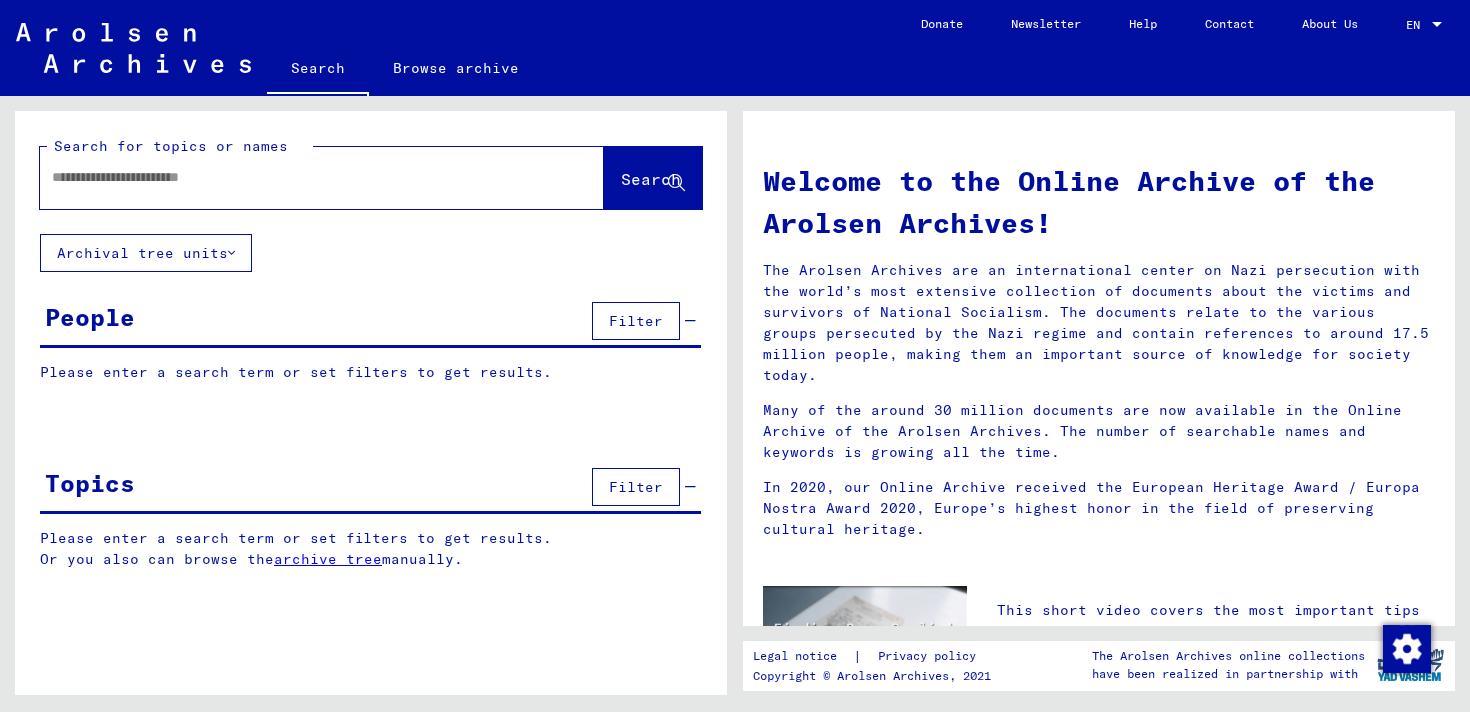 click at bounding box center (298, 177) 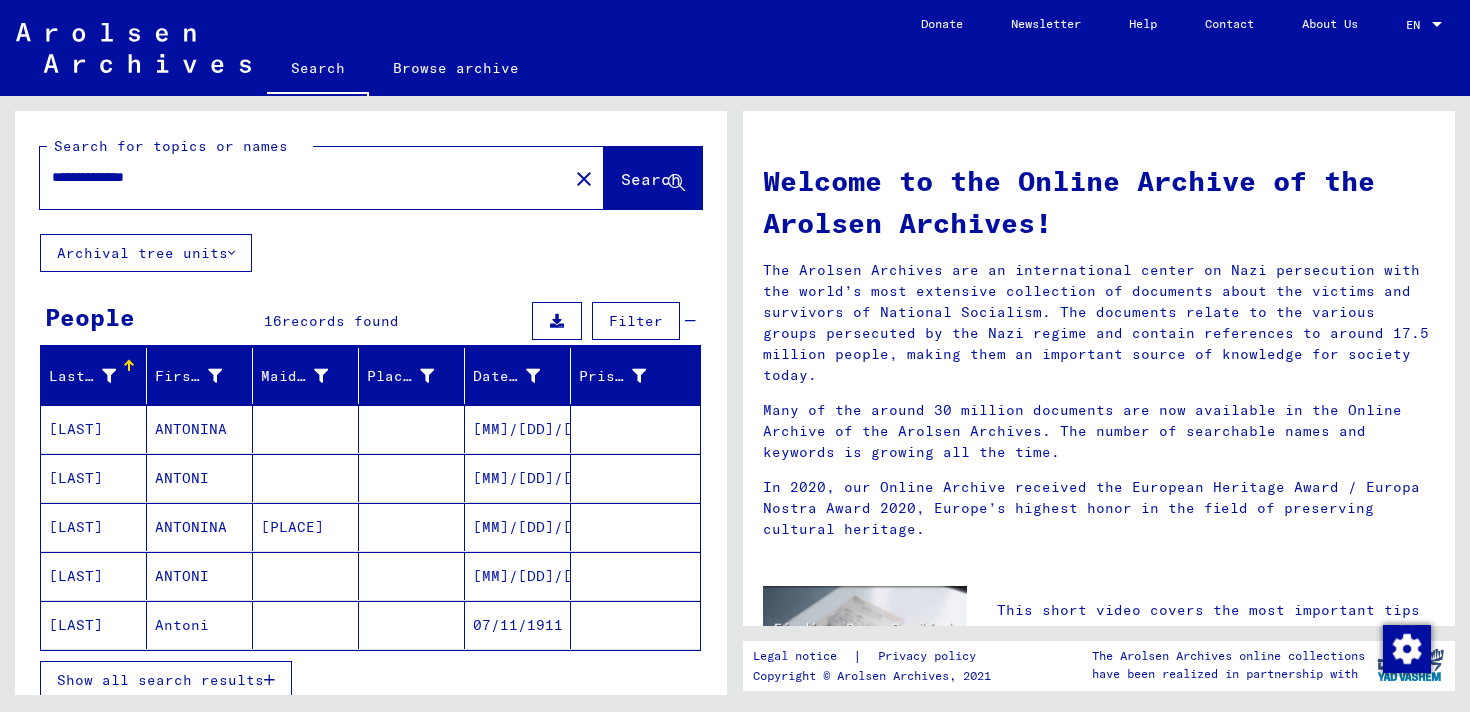 click on "[MM]/[DD]/[YYYY]" at bounding box center [518, 478] 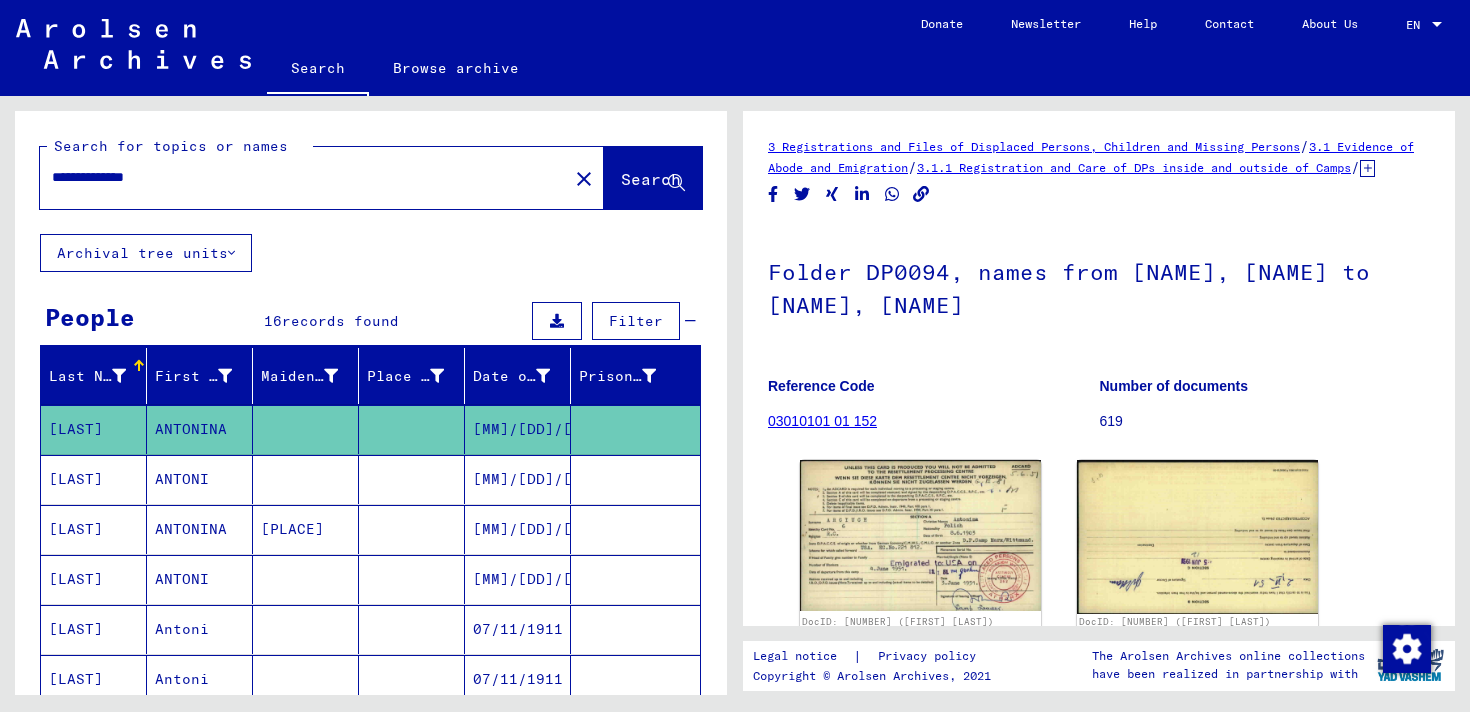scroll, scrollTop: 4, scrollLeft: 0, axis: vertical 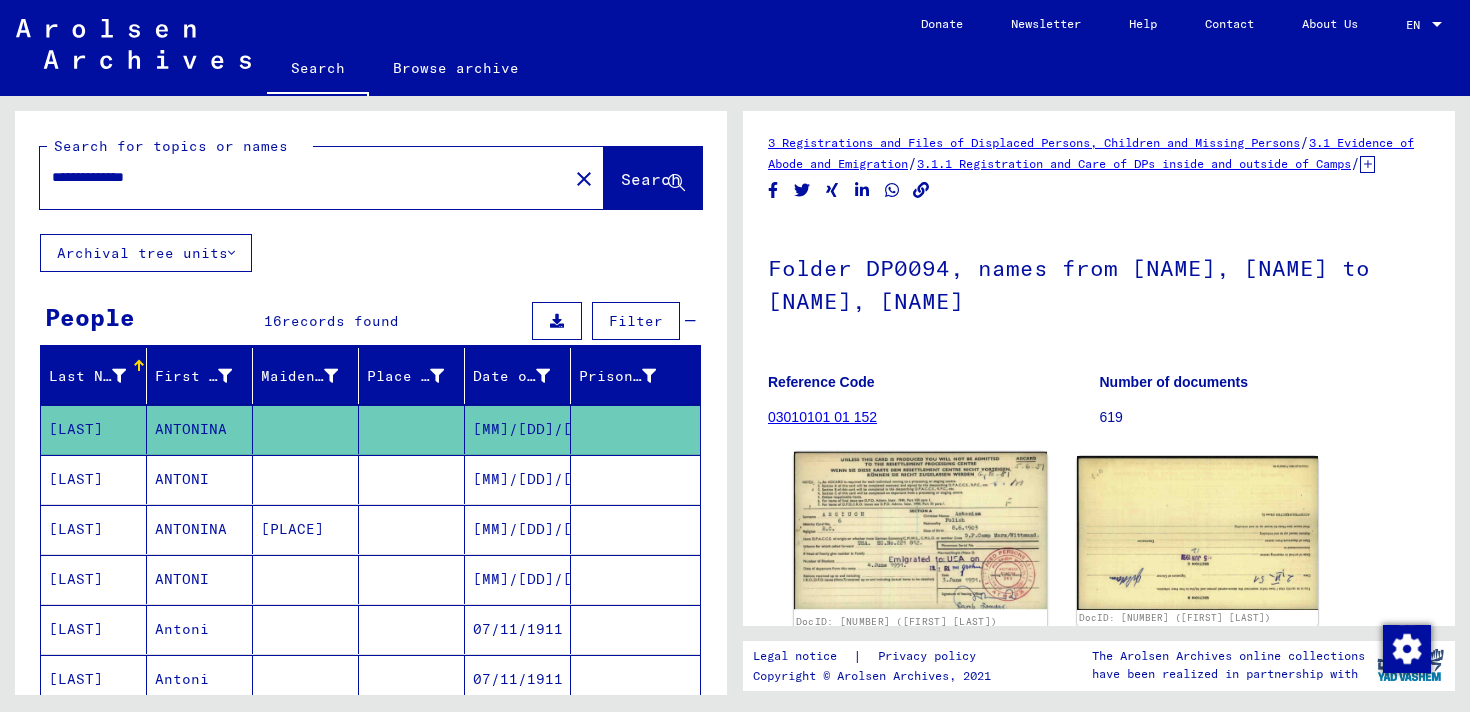 click 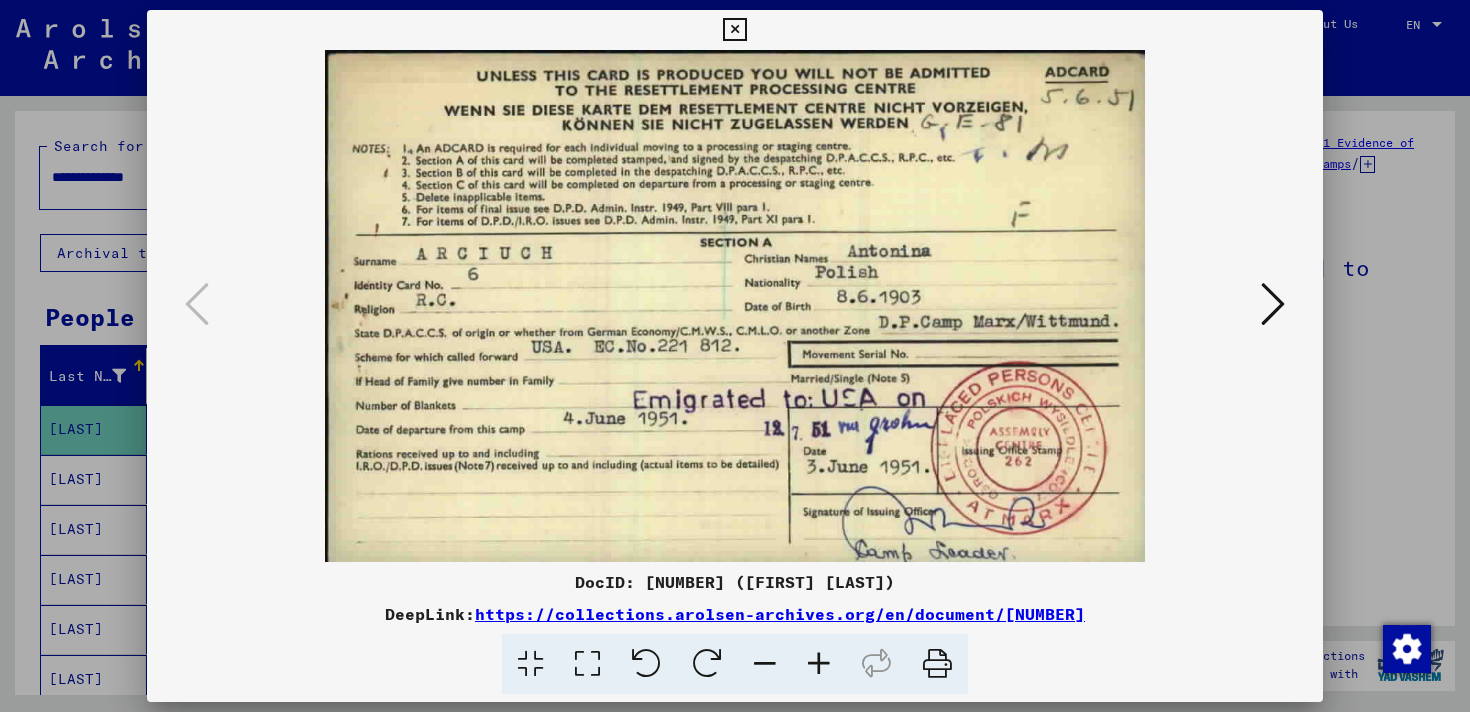 click at bounding box center (1273, 304) 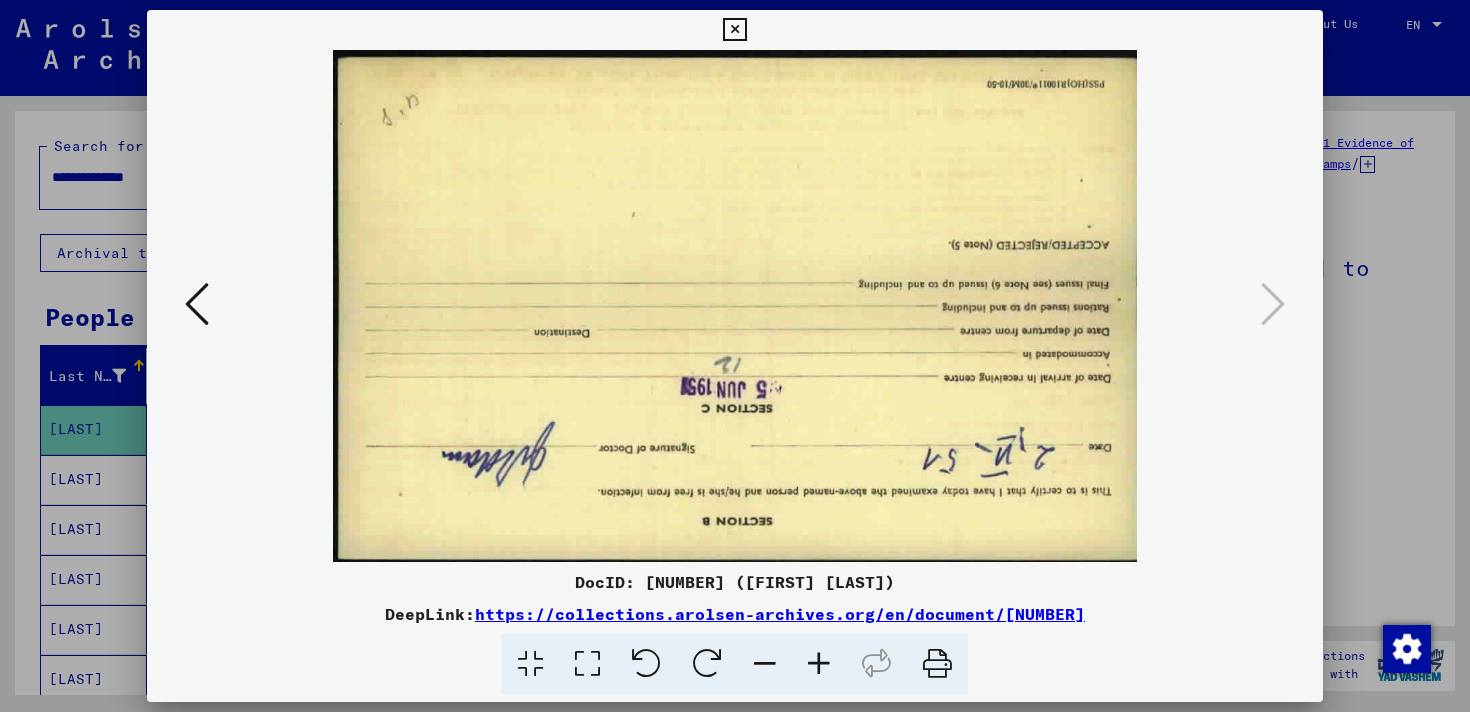 click at bounding box center (735, 356) 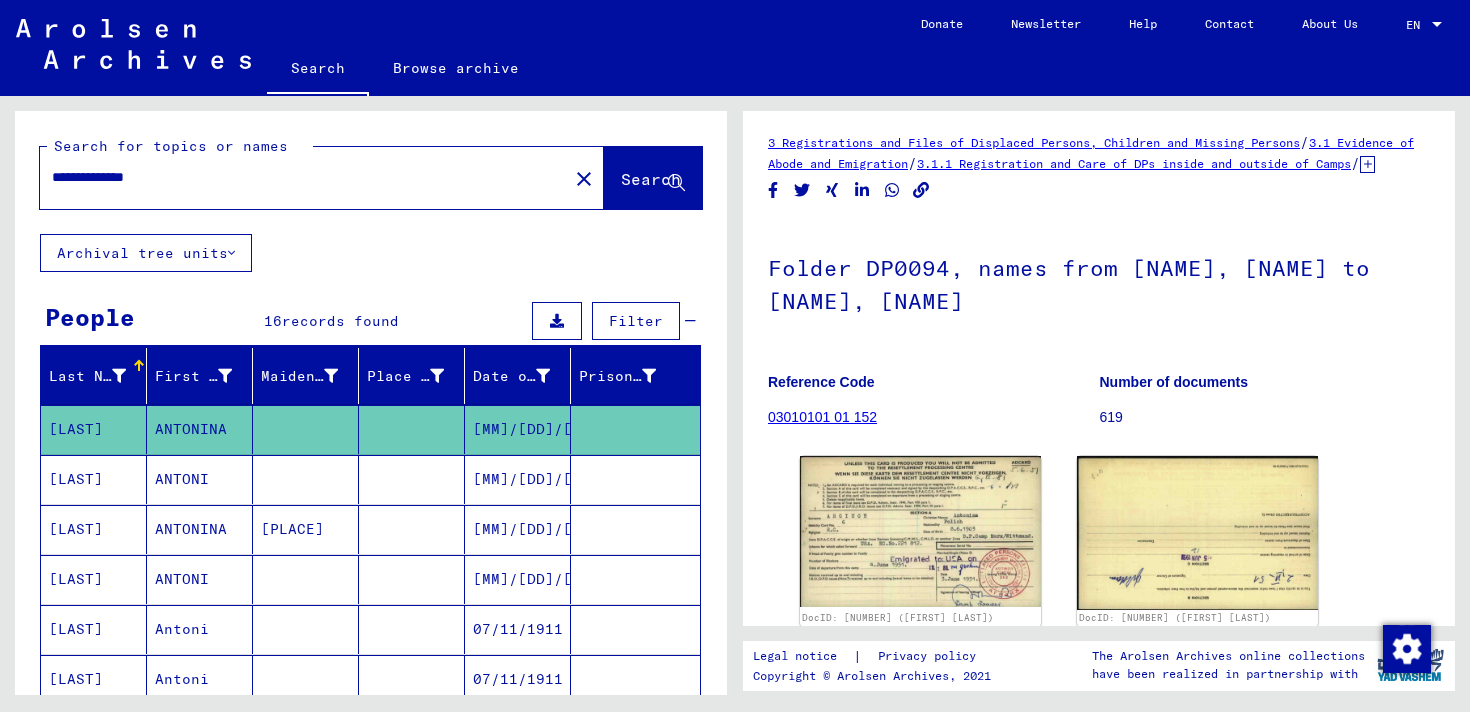 click on "[MM]/[DD]/[YYYY]" at bounding box center (518, 529) 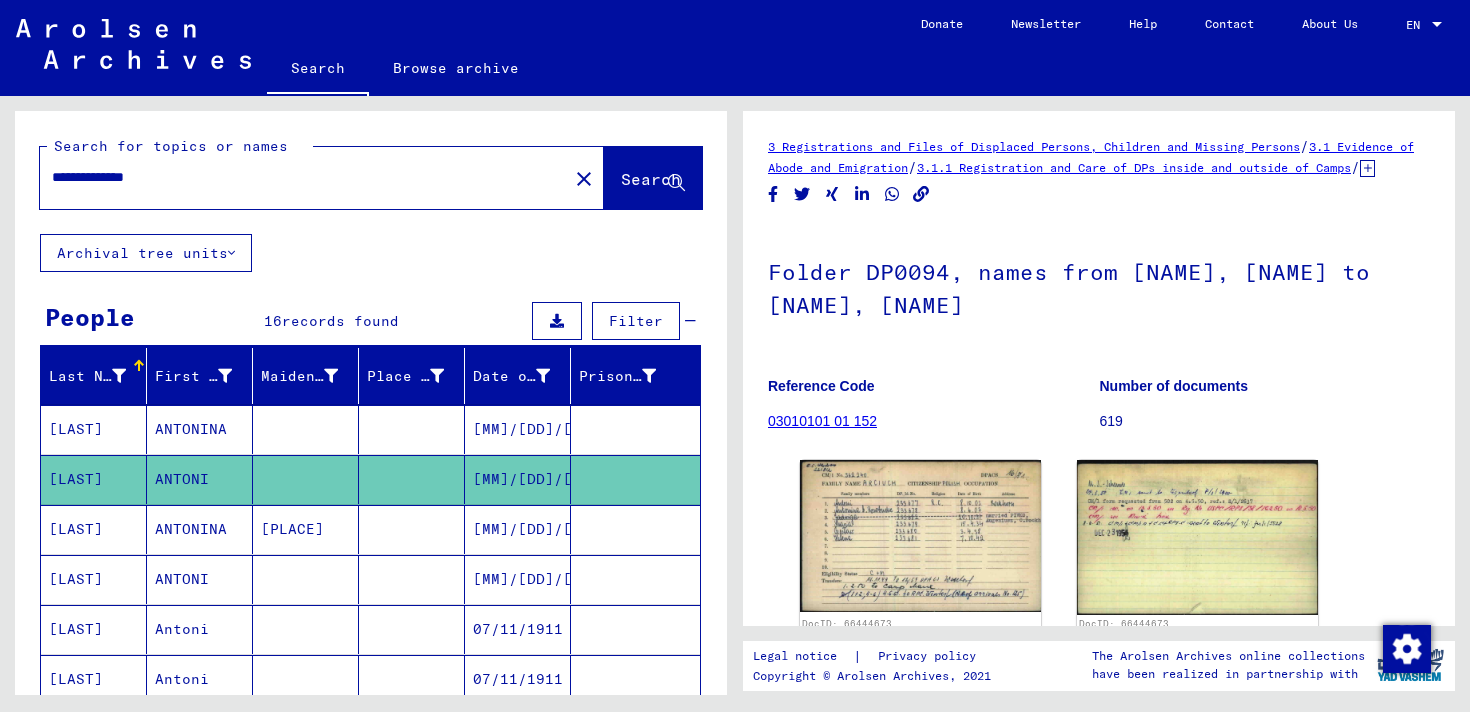 scroll, scrollTop: 0, scrollLeft: 0, axis: both 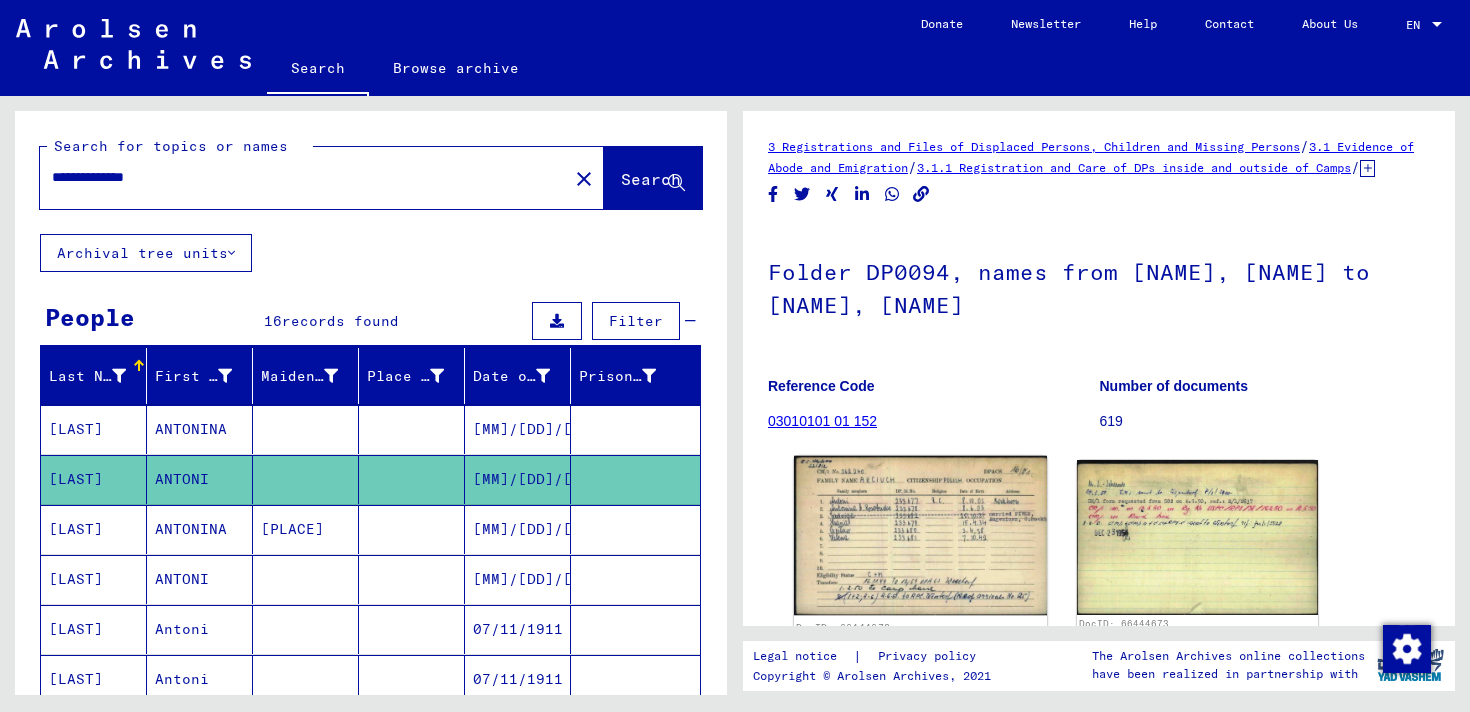 click 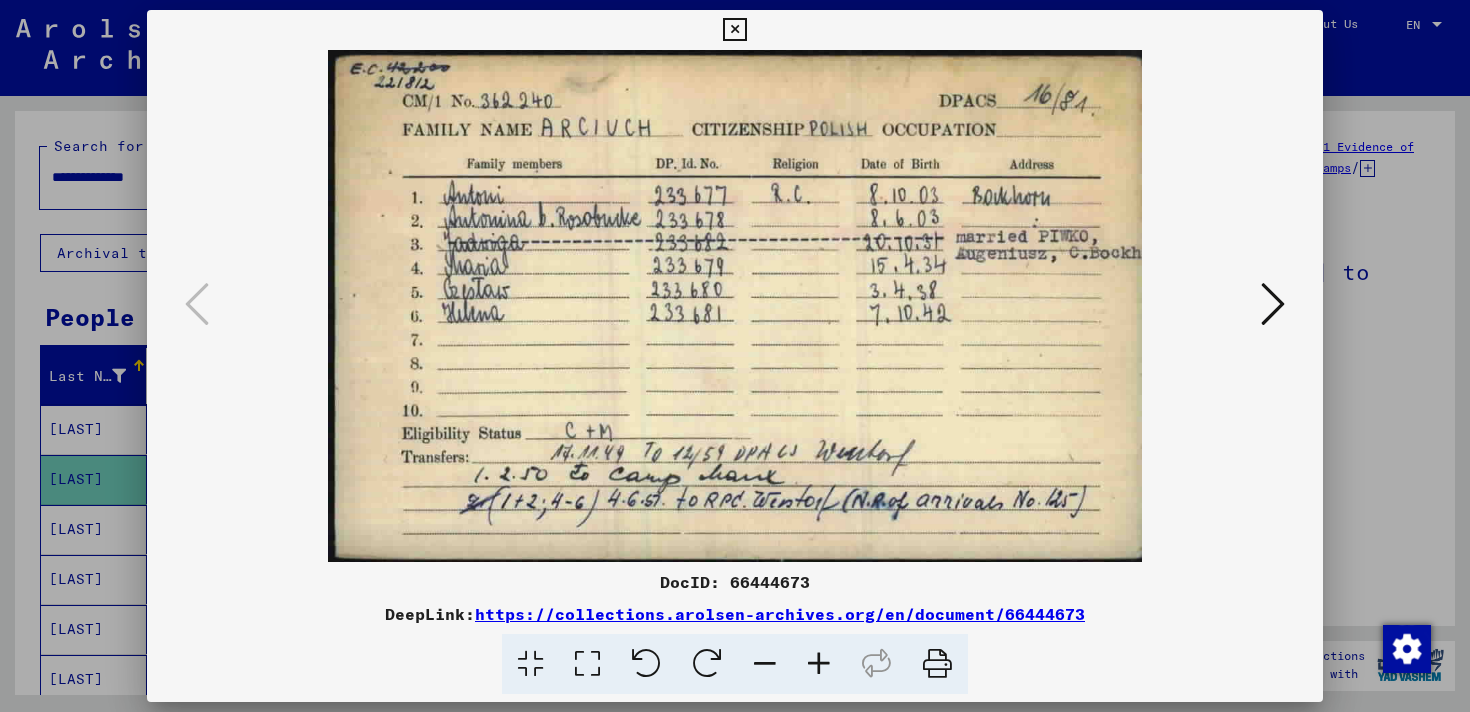click at bounding box center (735, 306) 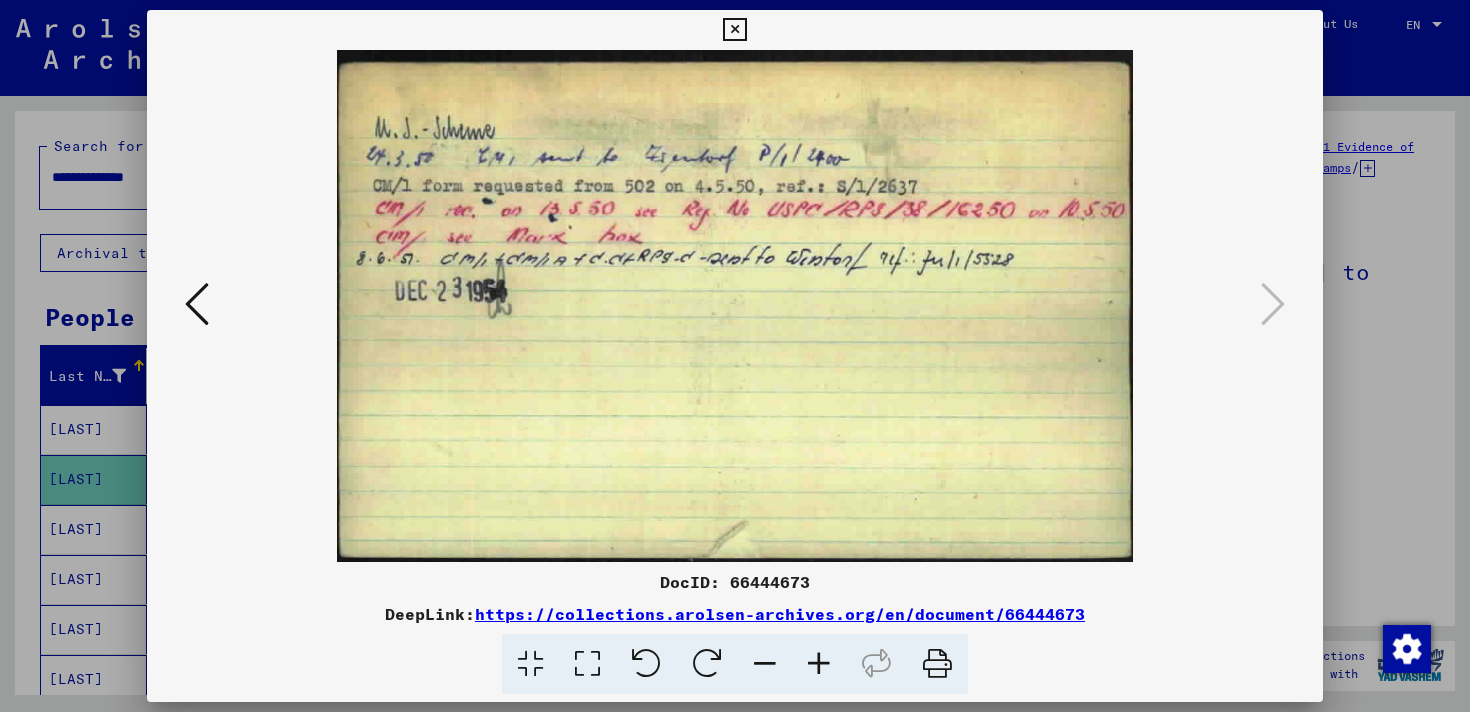 click at bounding box center (735, 356) 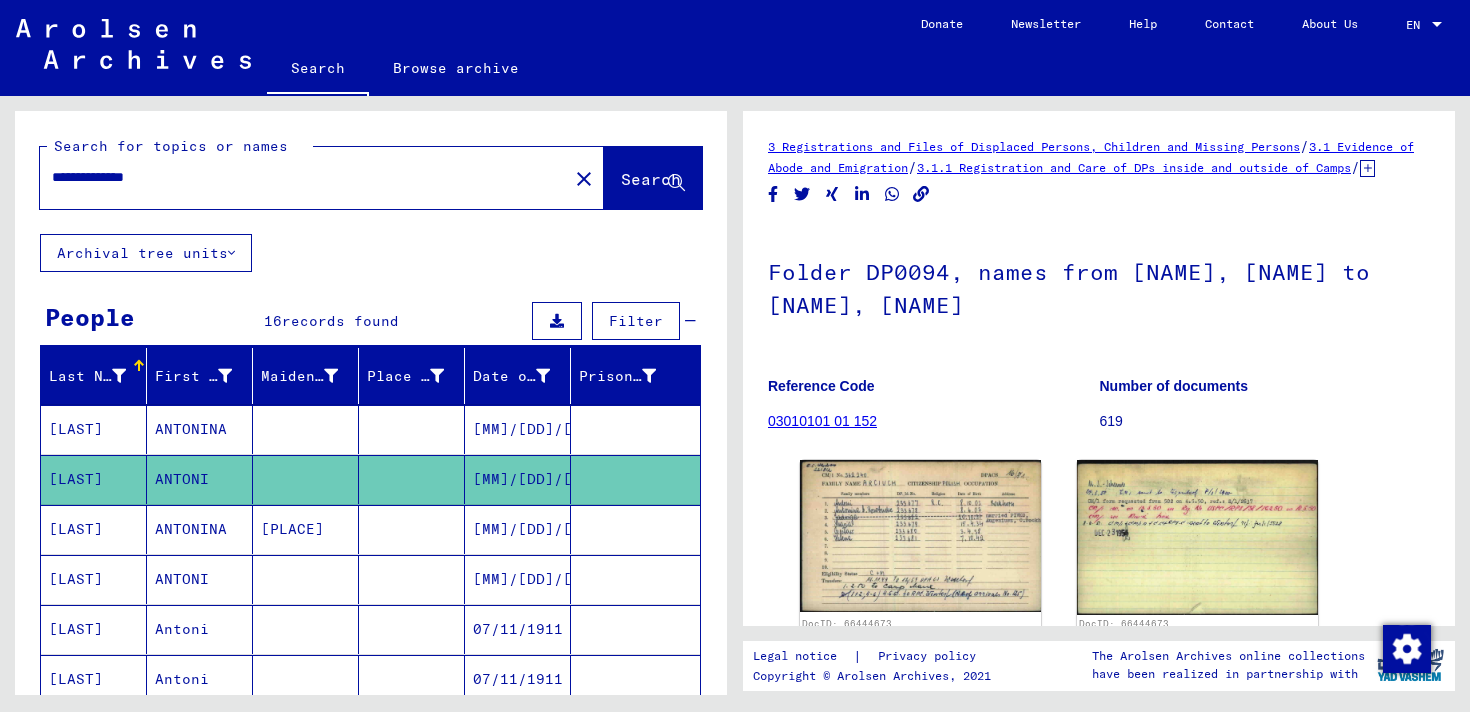 click at bounding box center [412, 579] 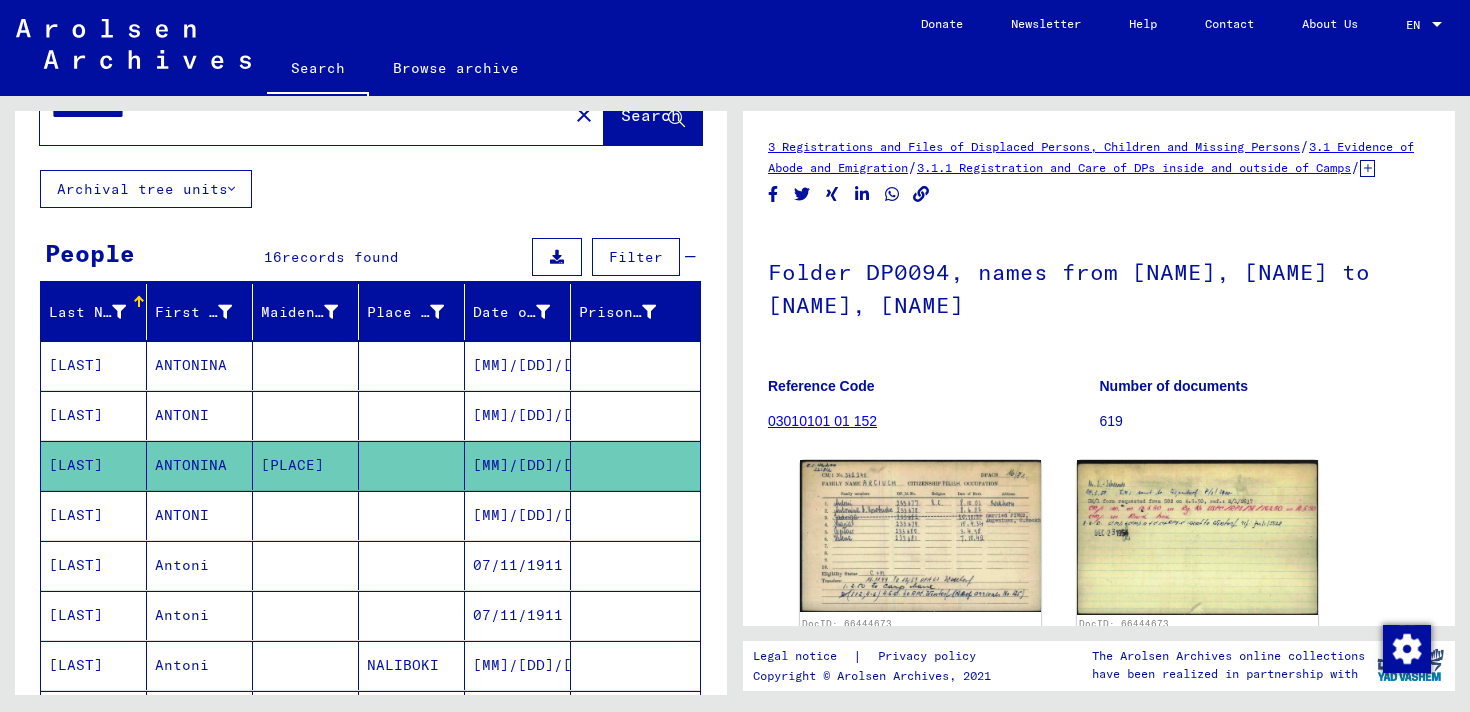 scroll, scrollTop: 103, scrollLeft: 0, axis: vertical 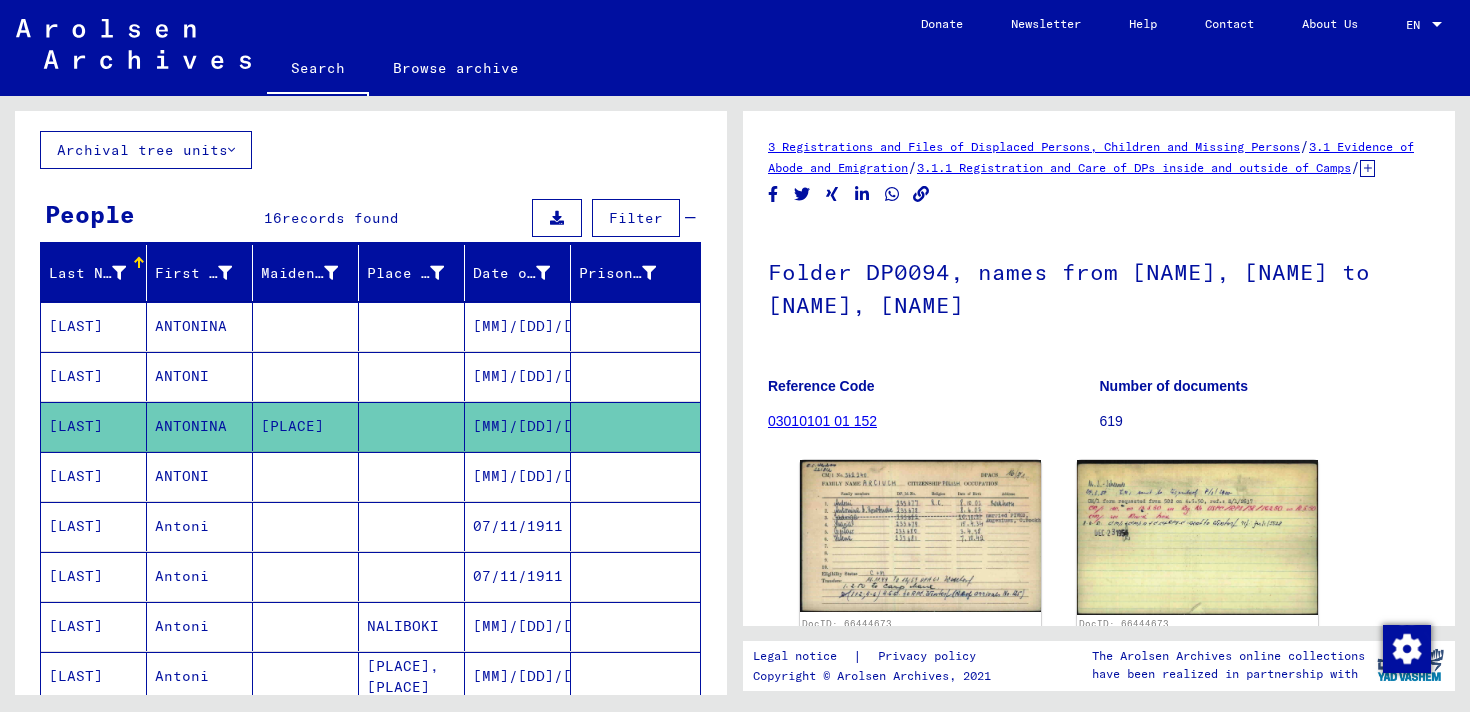 click at bounding box center [635, 526] 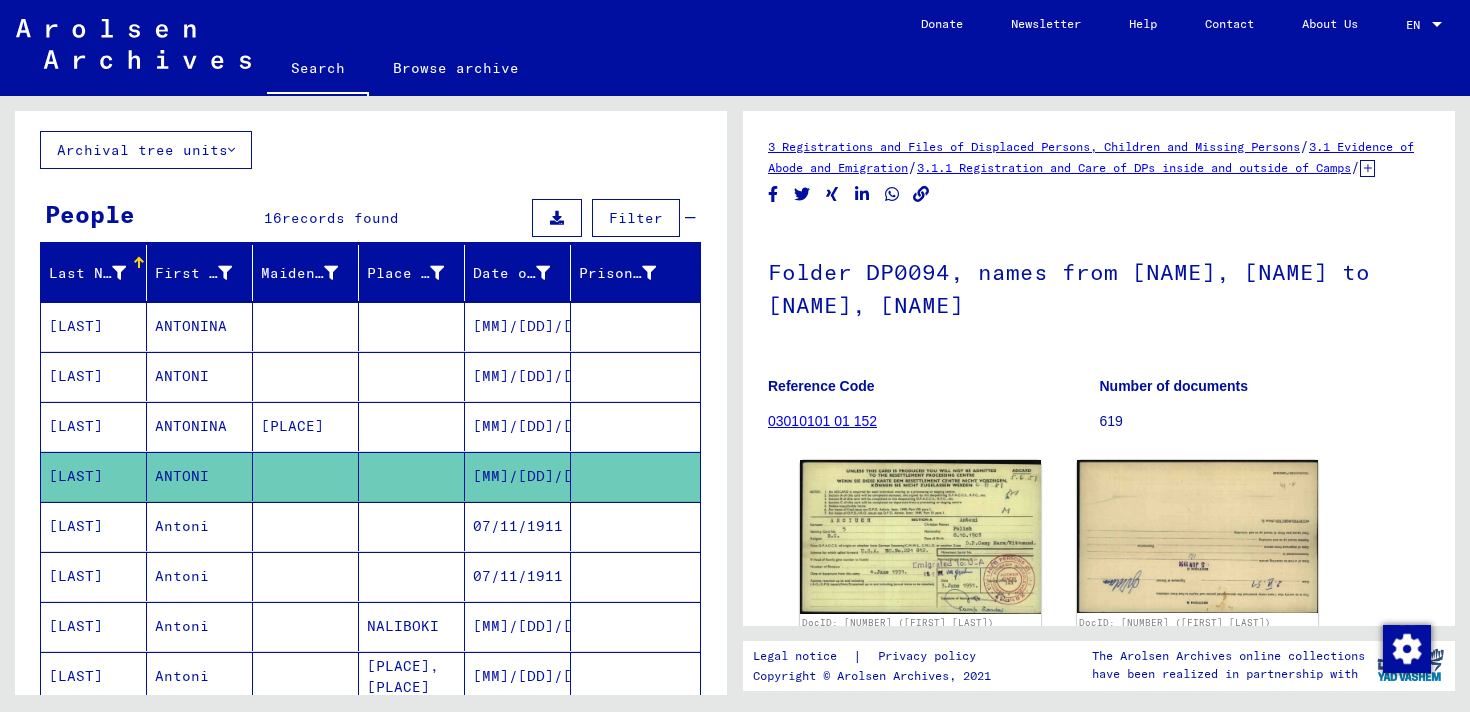 scroll, scrollTop: 55, scrollLeft: 0, axis: vertical 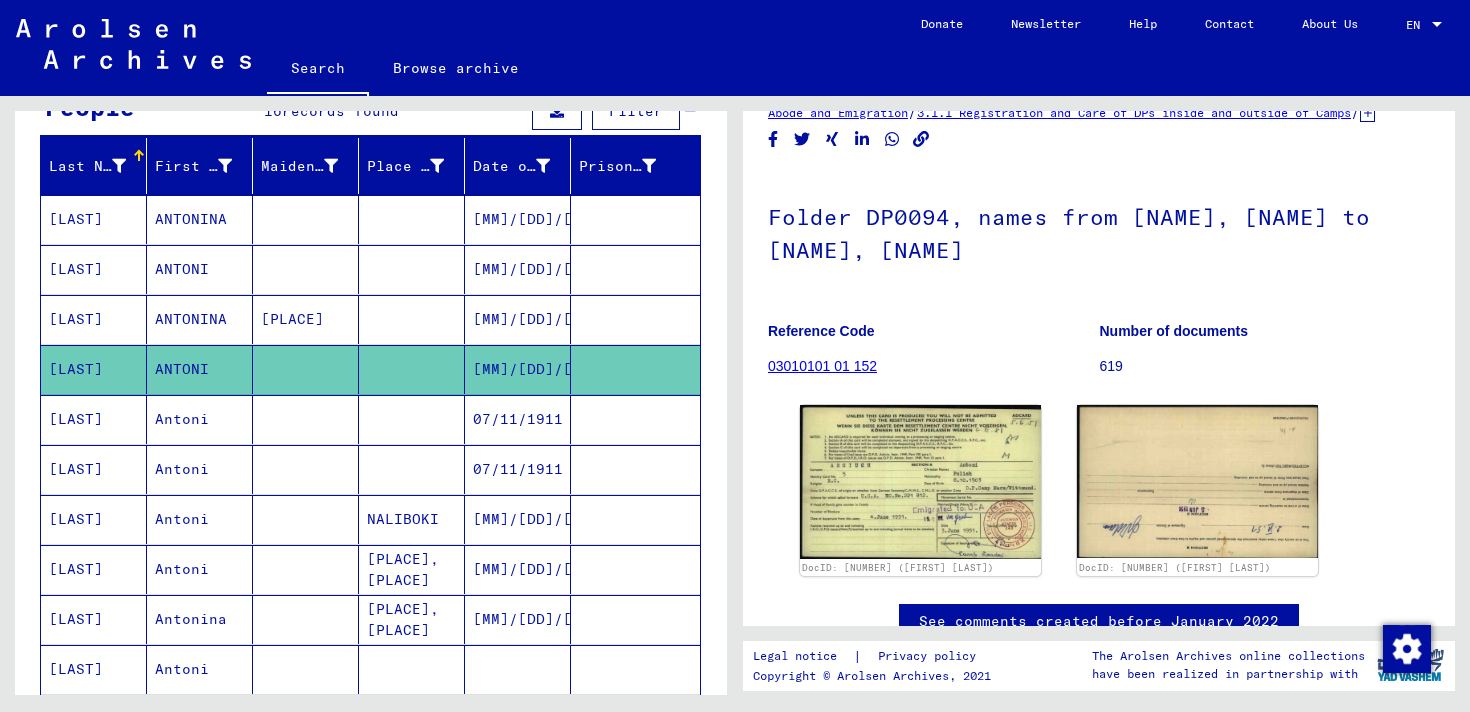 click on "[MM]/[DD]/[YYYY]" at bounding box center [518, 569] 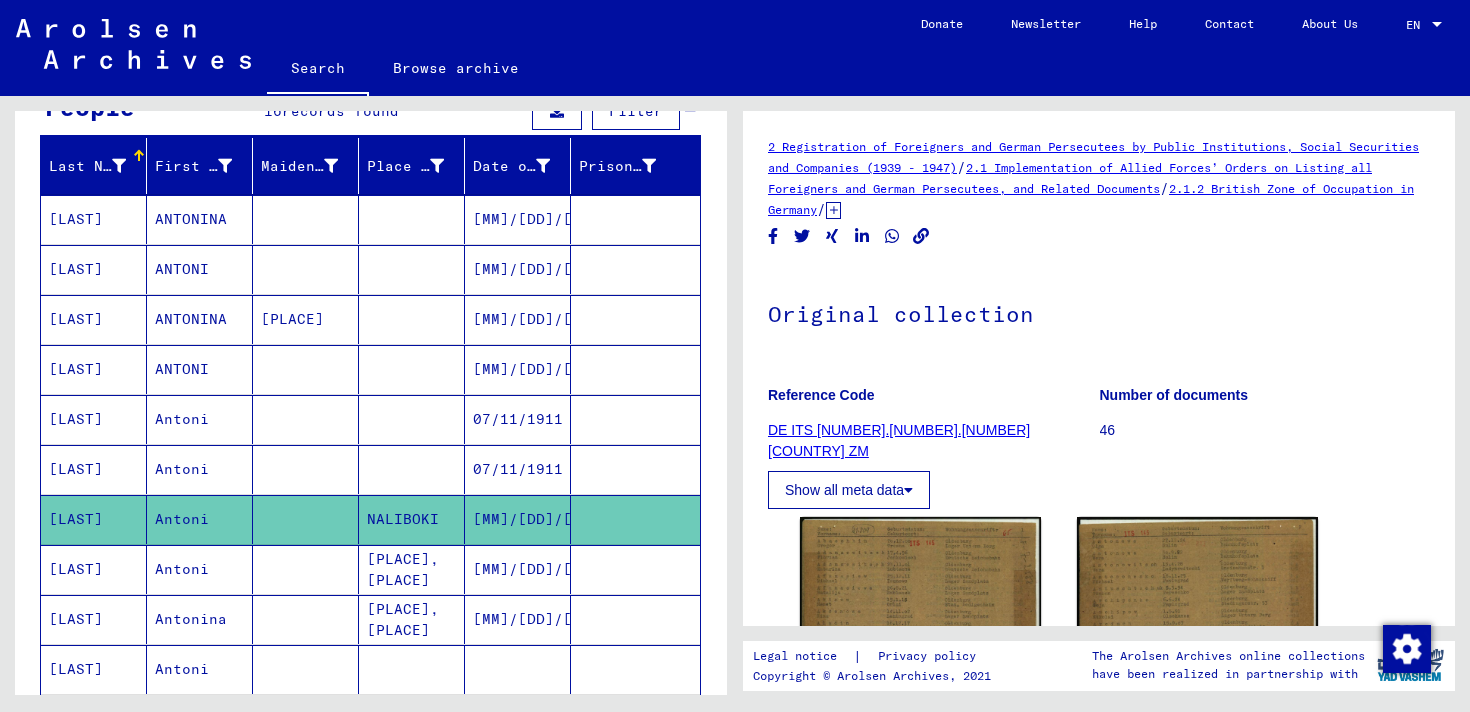 scroll, scrollTop: 0, scrollLeft: 0, axis: both 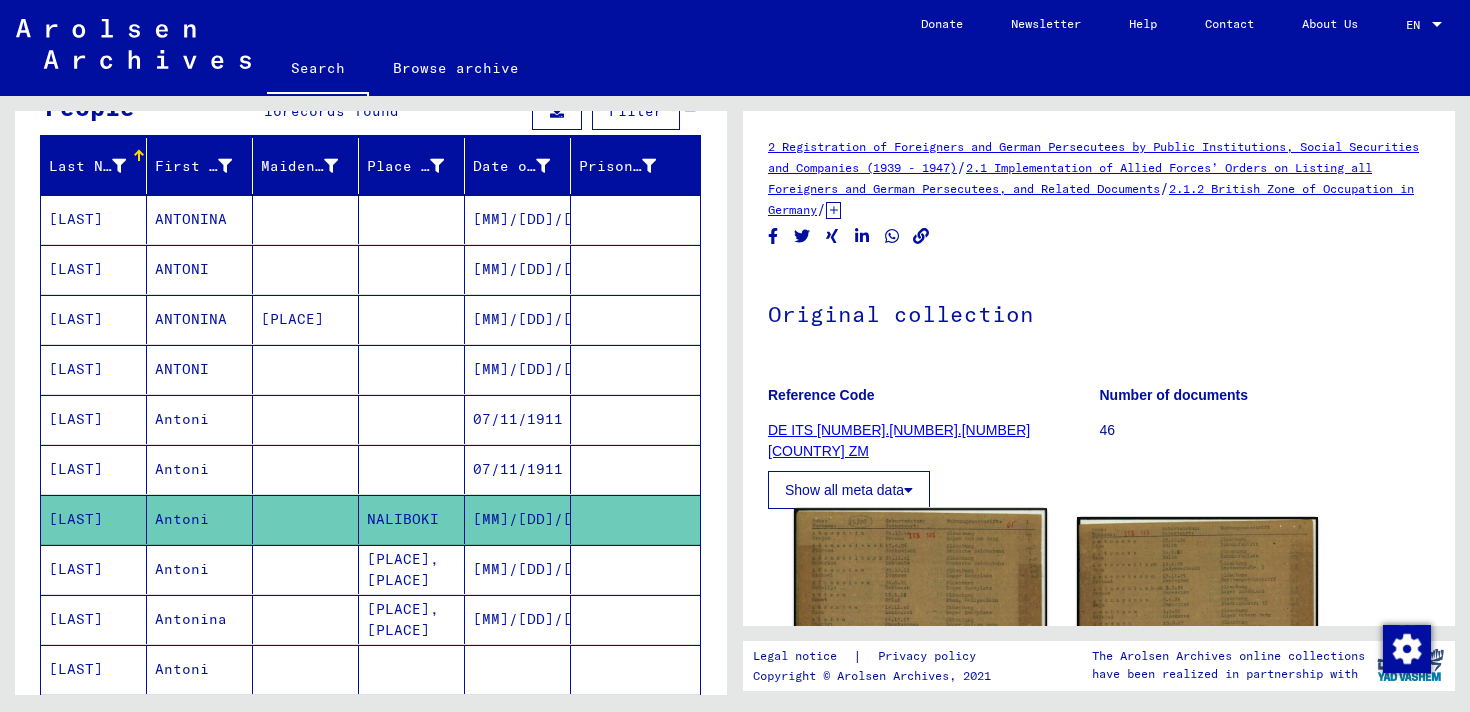 click 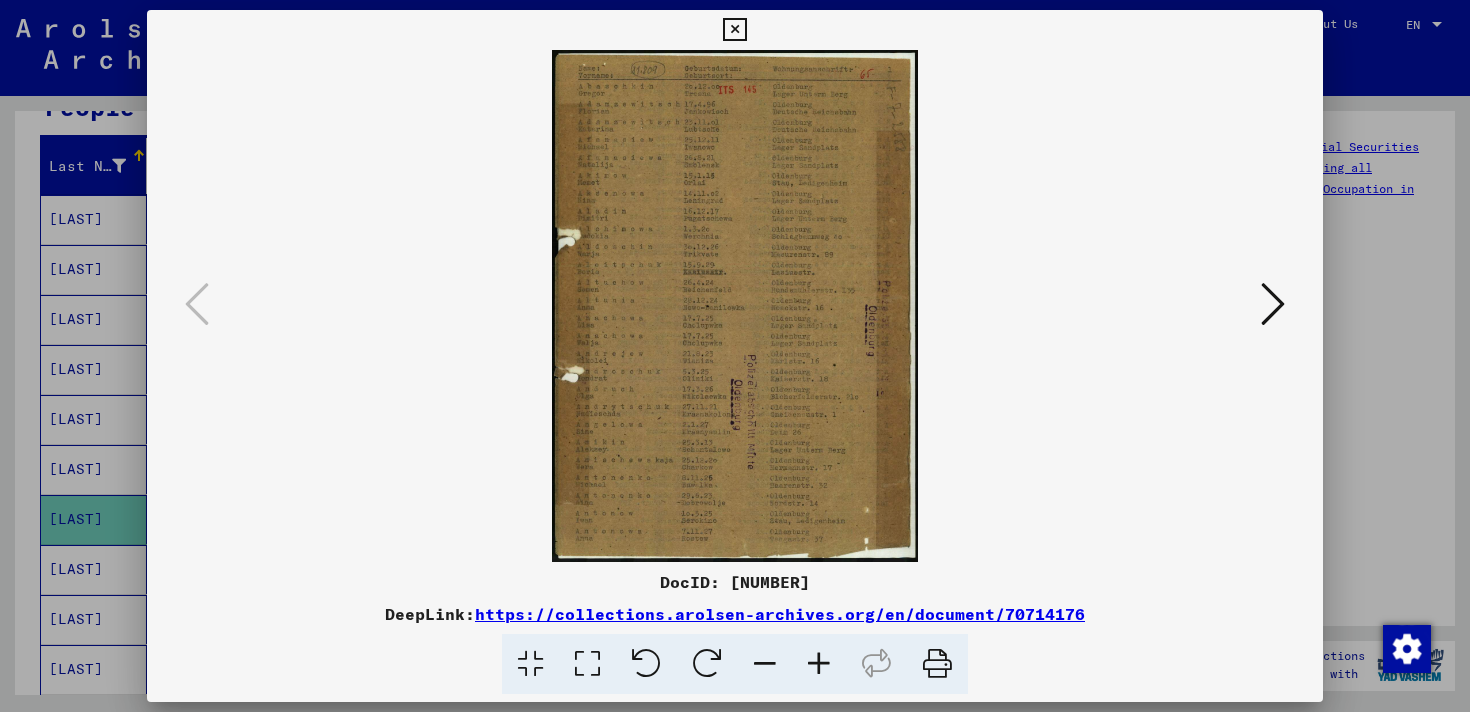 click at bounding box center [735, 356] 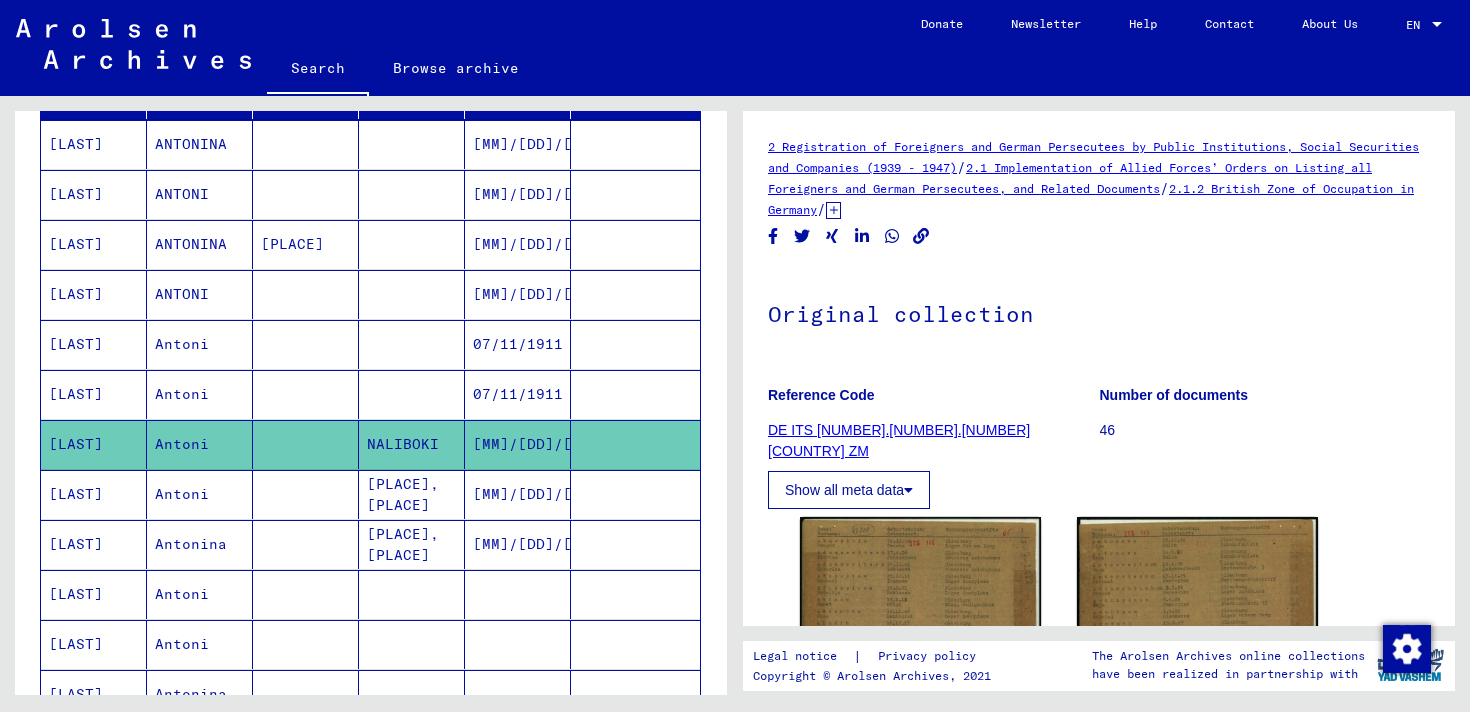 scroll, scrollTop: 287, scrollLeft: 0, axis: vertical 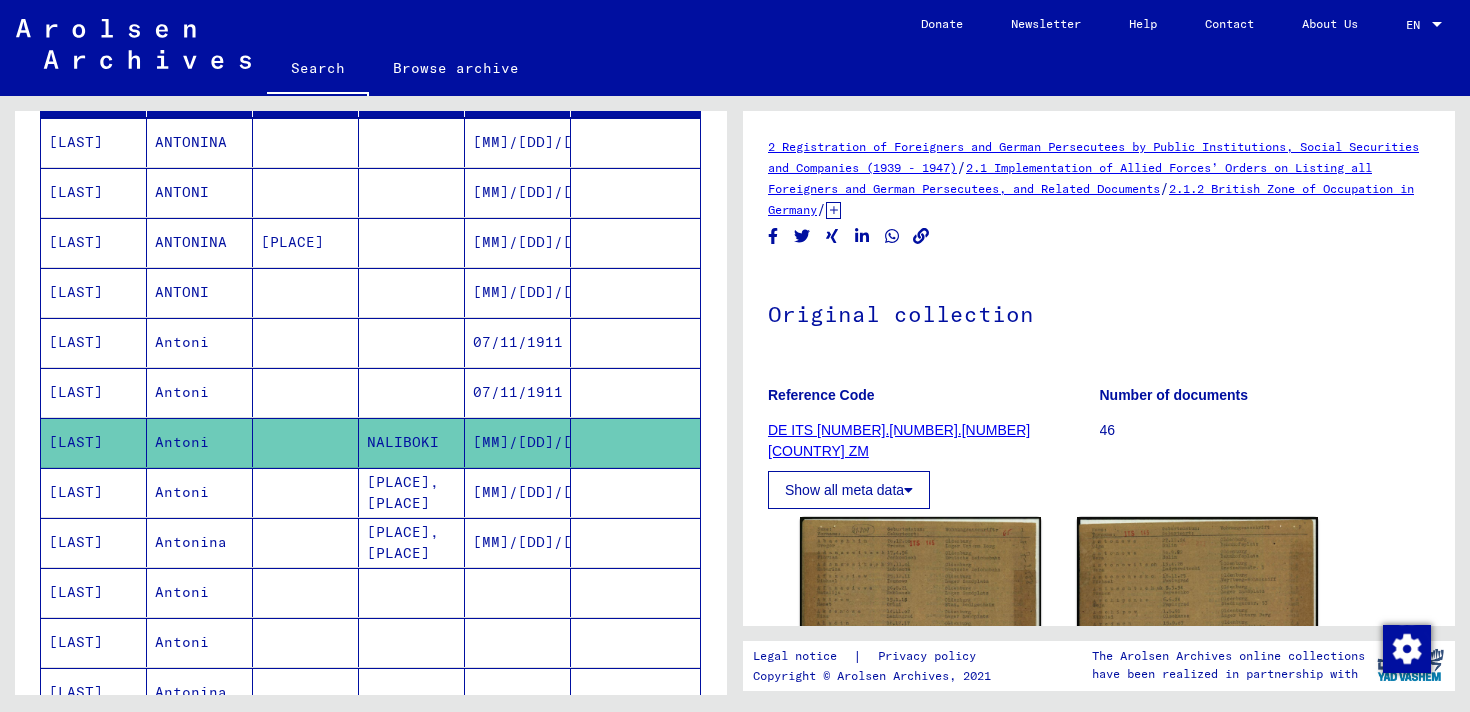 click on "[PLACE], [PLACE]" at bounding box center (412, 542) 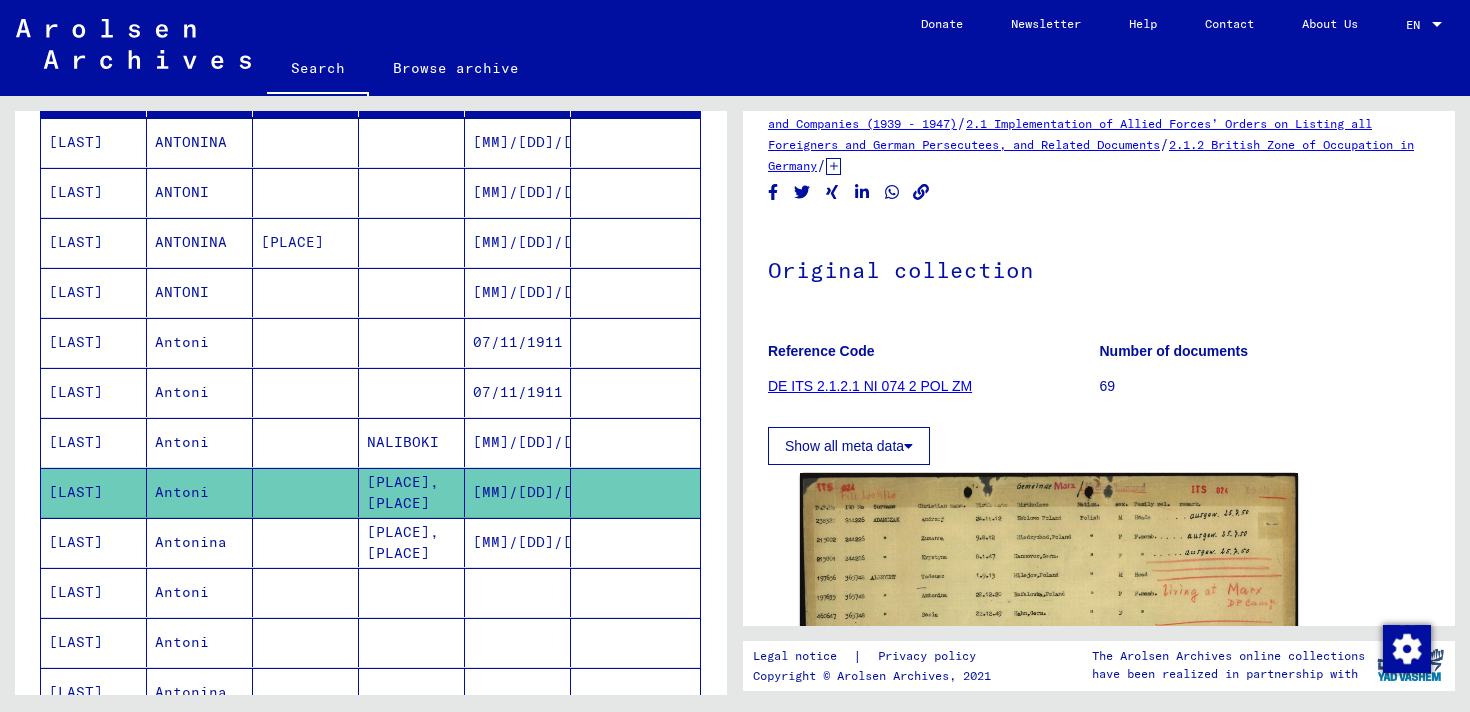 scroll, scrollTop: 46, scrollLeft: 0, axis: vertical 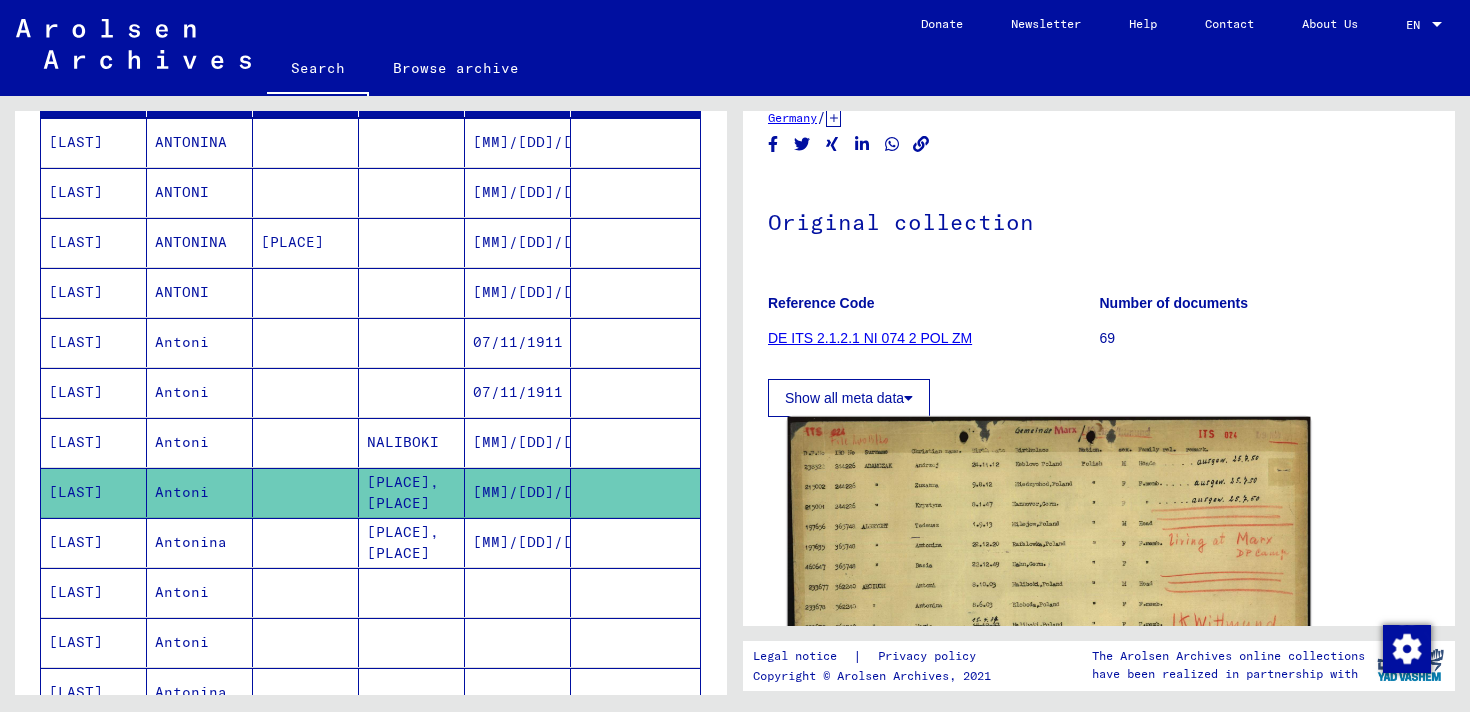 click 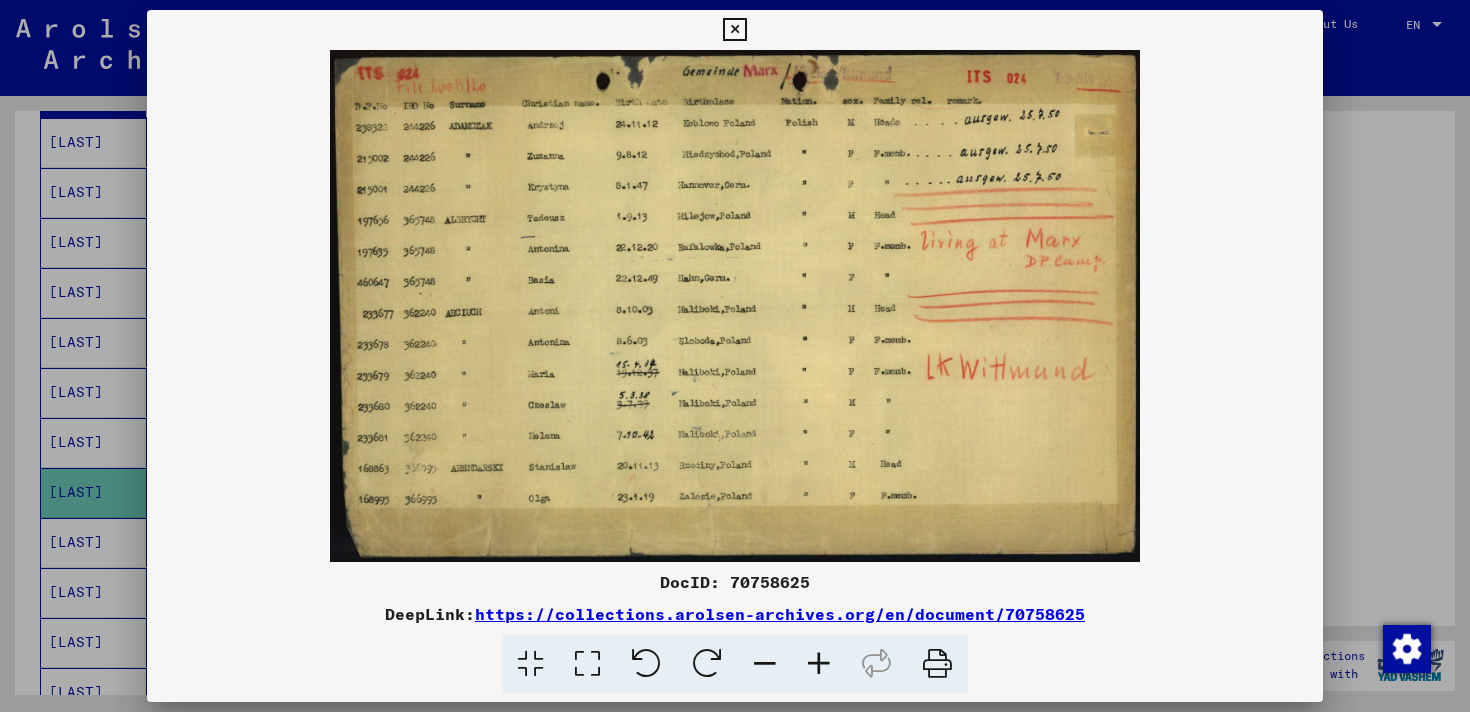 click at bounding box center (819, 664) 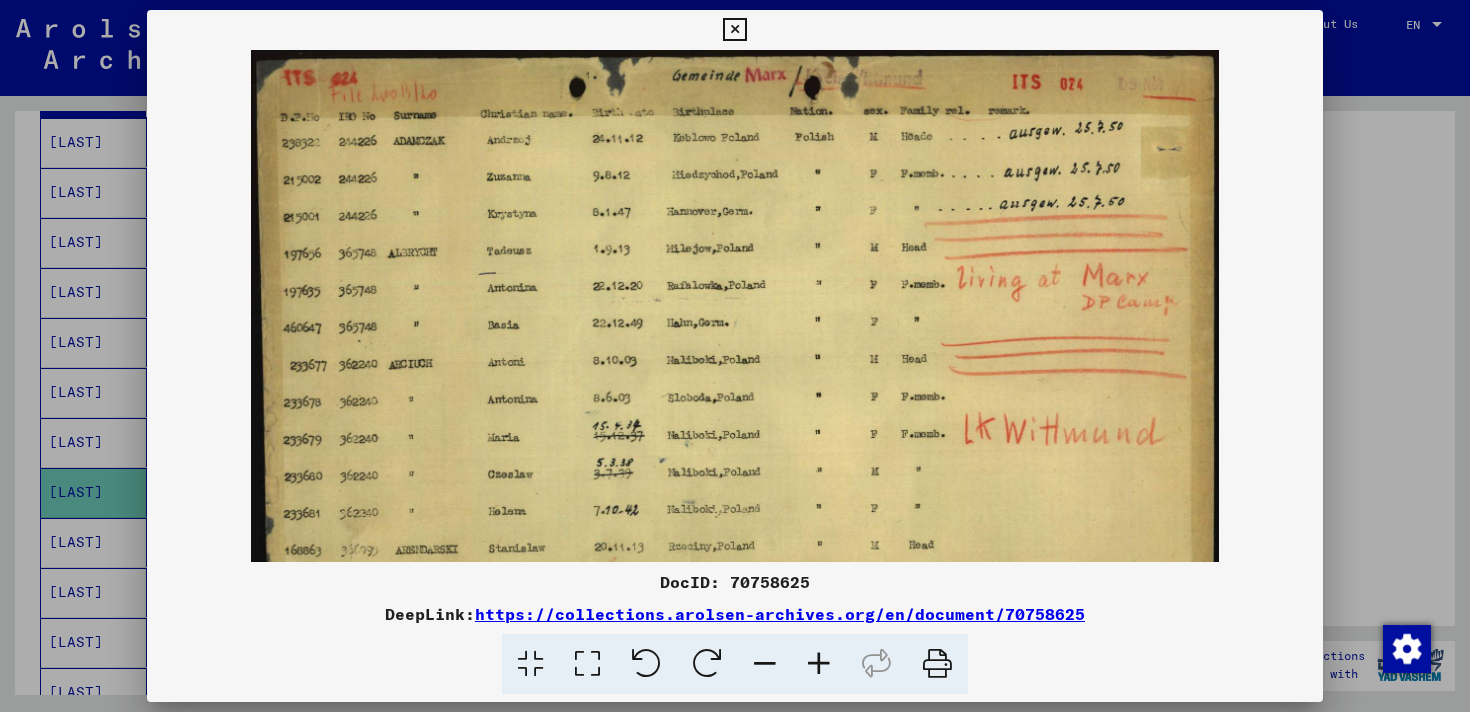 click at bounding box center (819, 664) 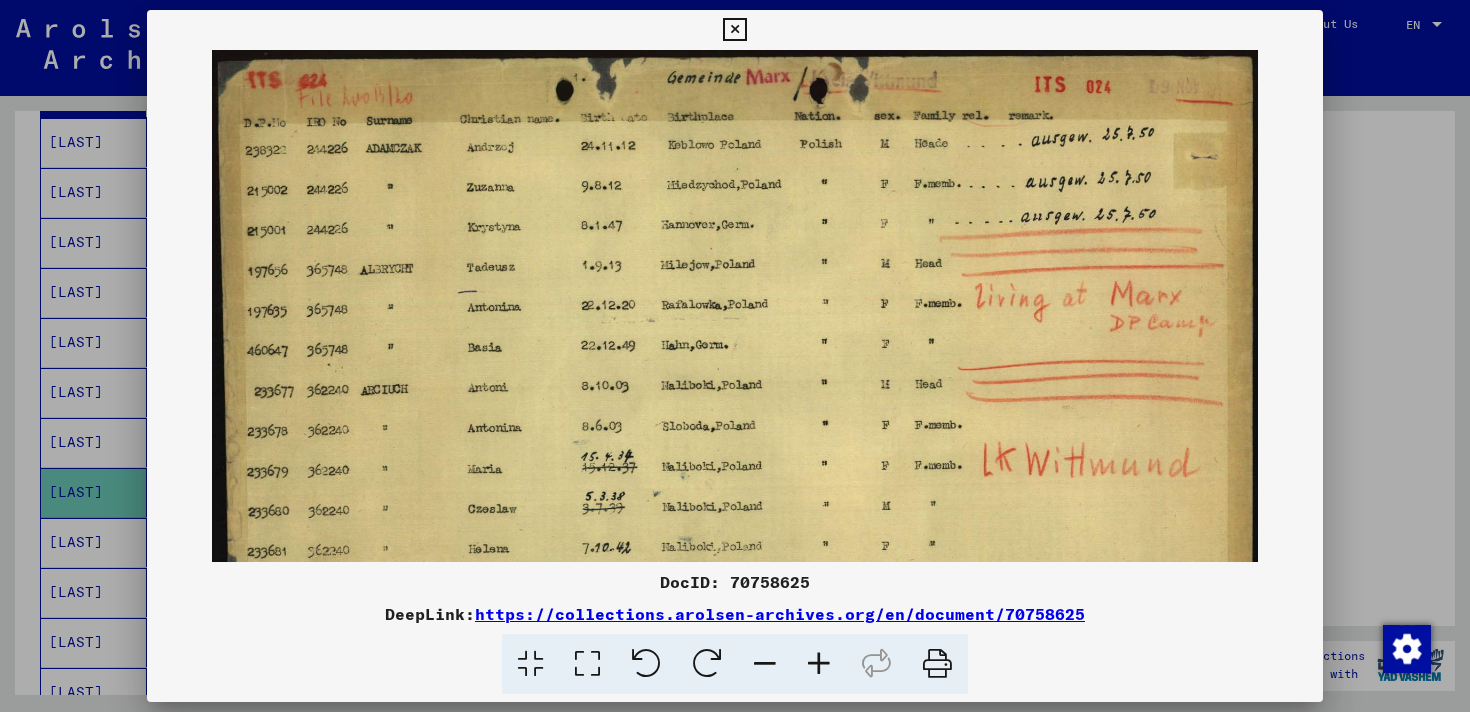 click at bounding box center [819, 664] 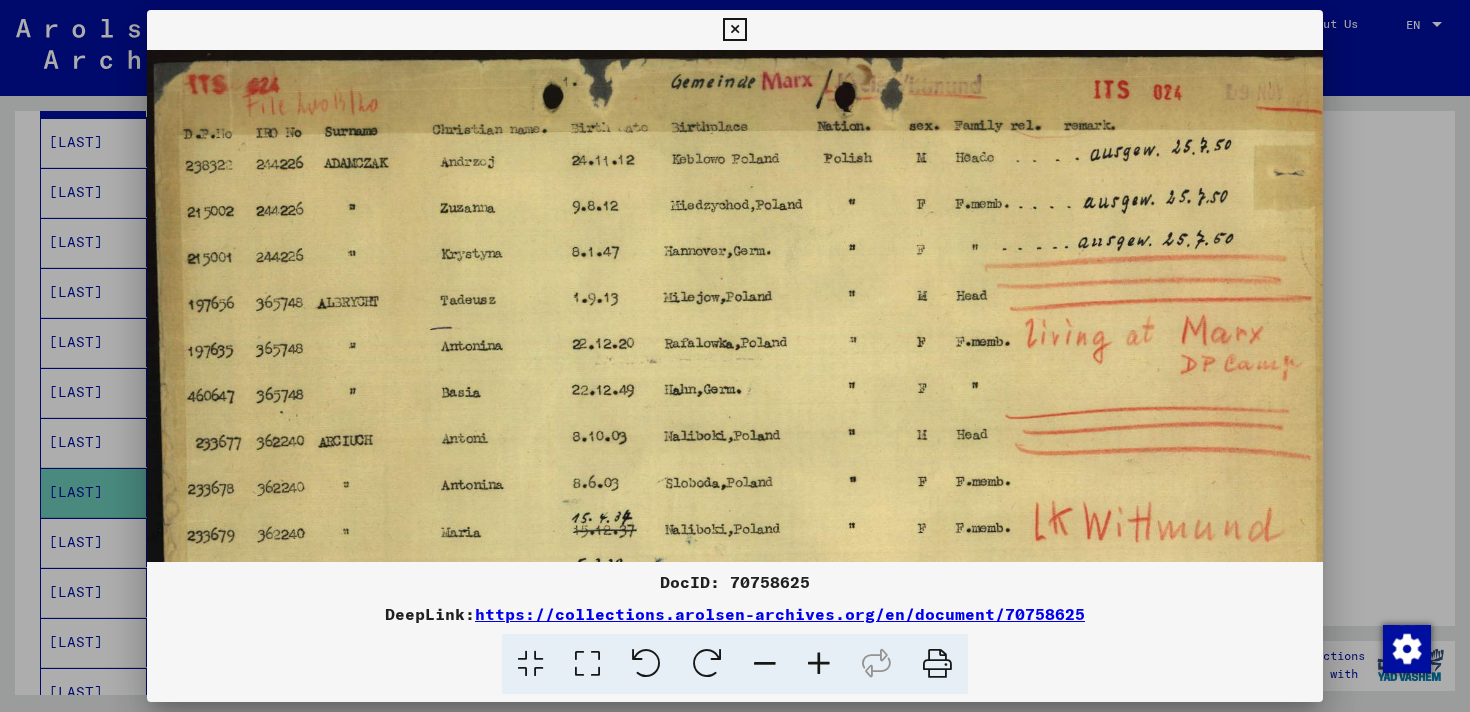 click at bounding box center (819, 664) 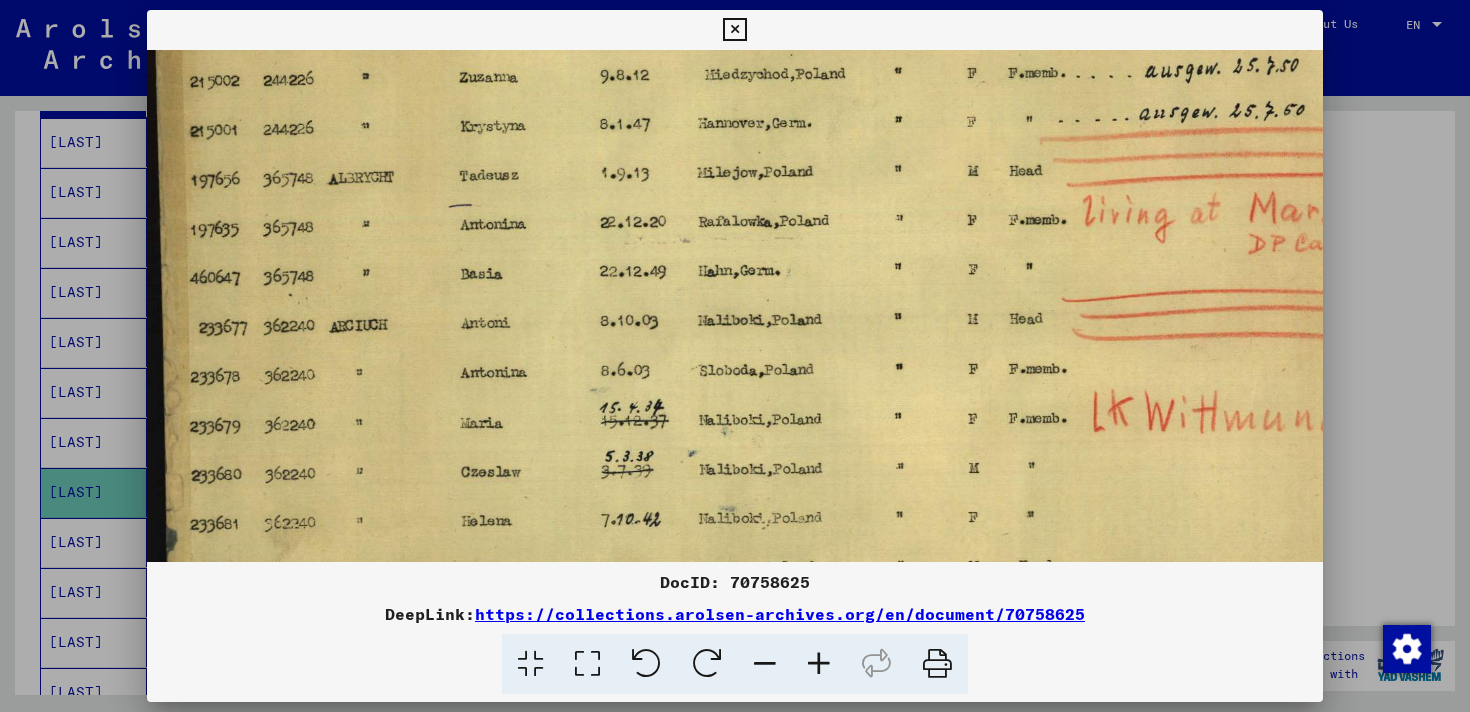 scroll, scrollTop: 146, scrollLeft: 0, axis: vertical 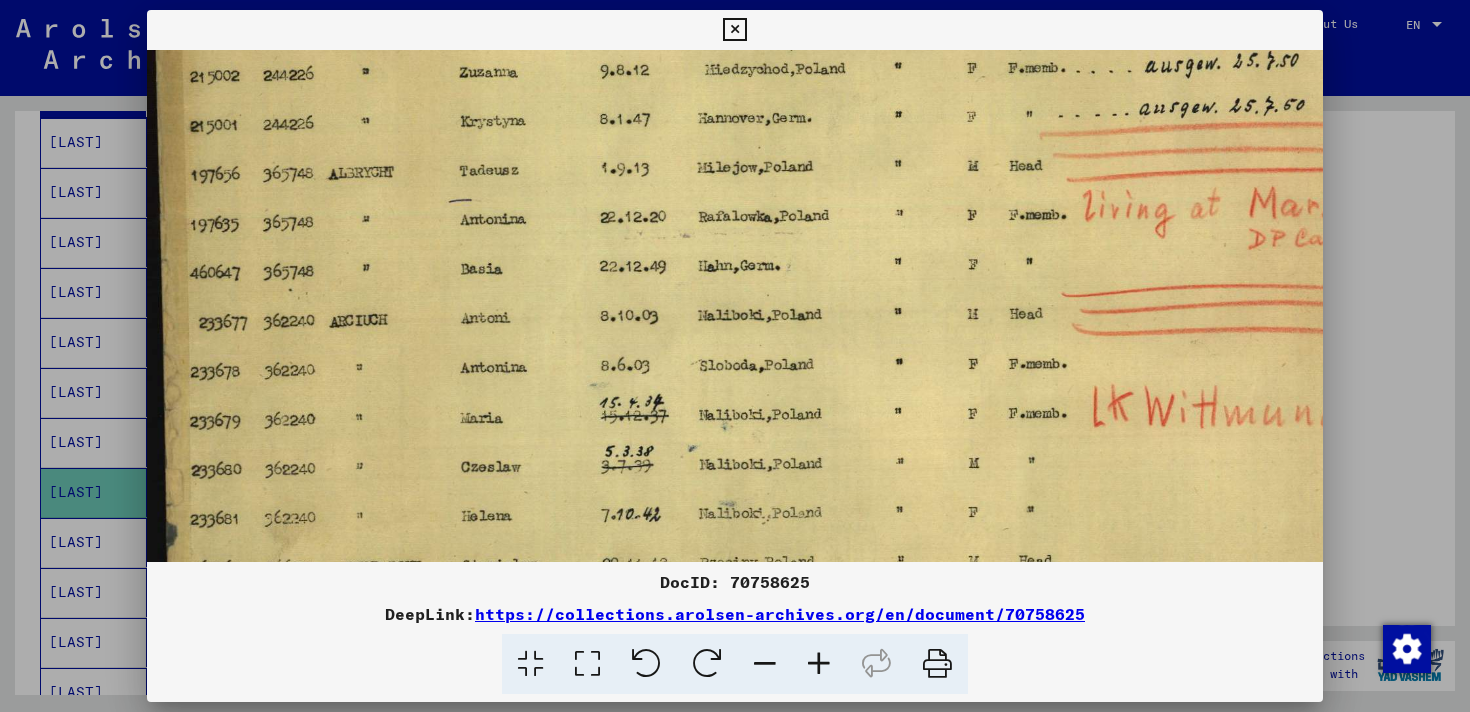 drag, startPoint x: 615, startPoint y: 342, endPoint x: 619, endPoint y: 196, distance: 146.05478 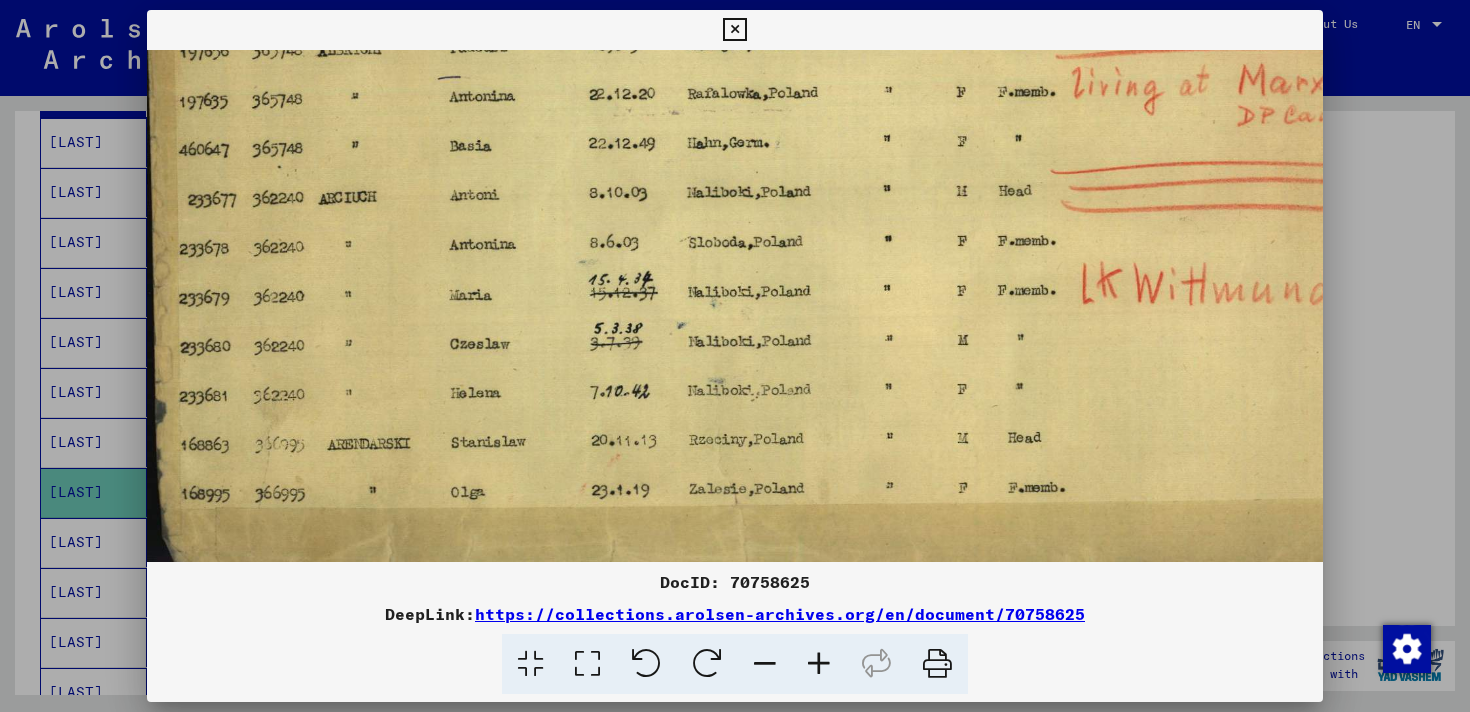 scroll, scrollTop: 270, scrollLeft: 11, axis: both 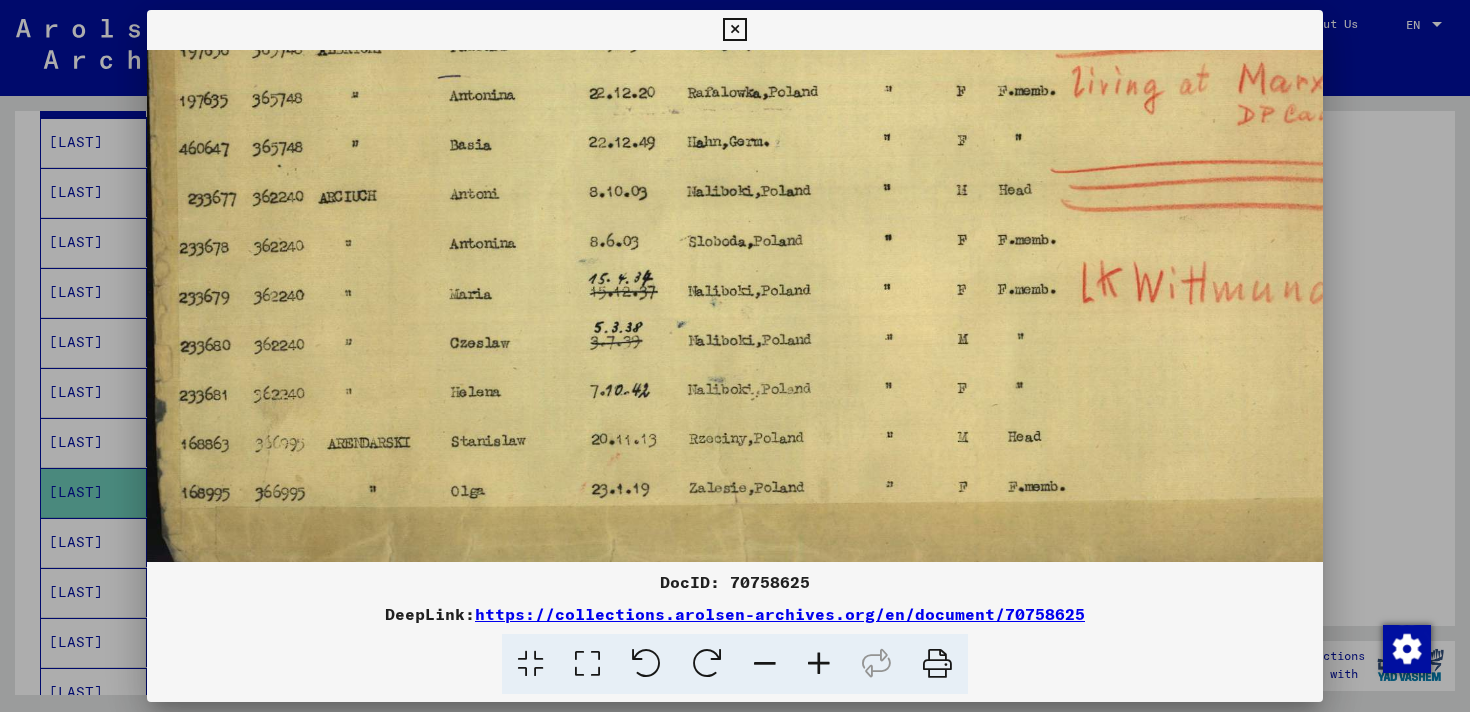 drag, startPoint x: 624, startPoint y: 439, endPoint x: 613, endPoint y: 315, distance: 124.486946 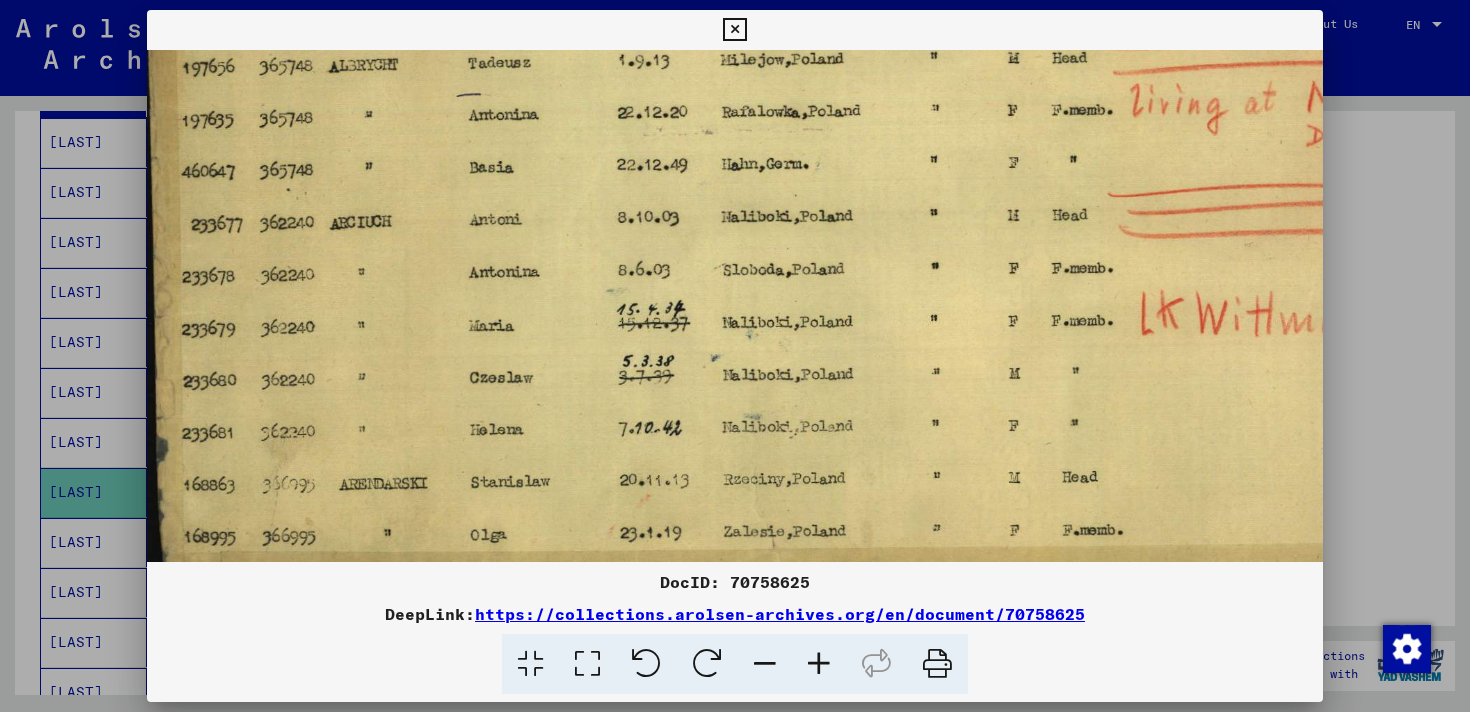 click at bounding box center (819, 664) 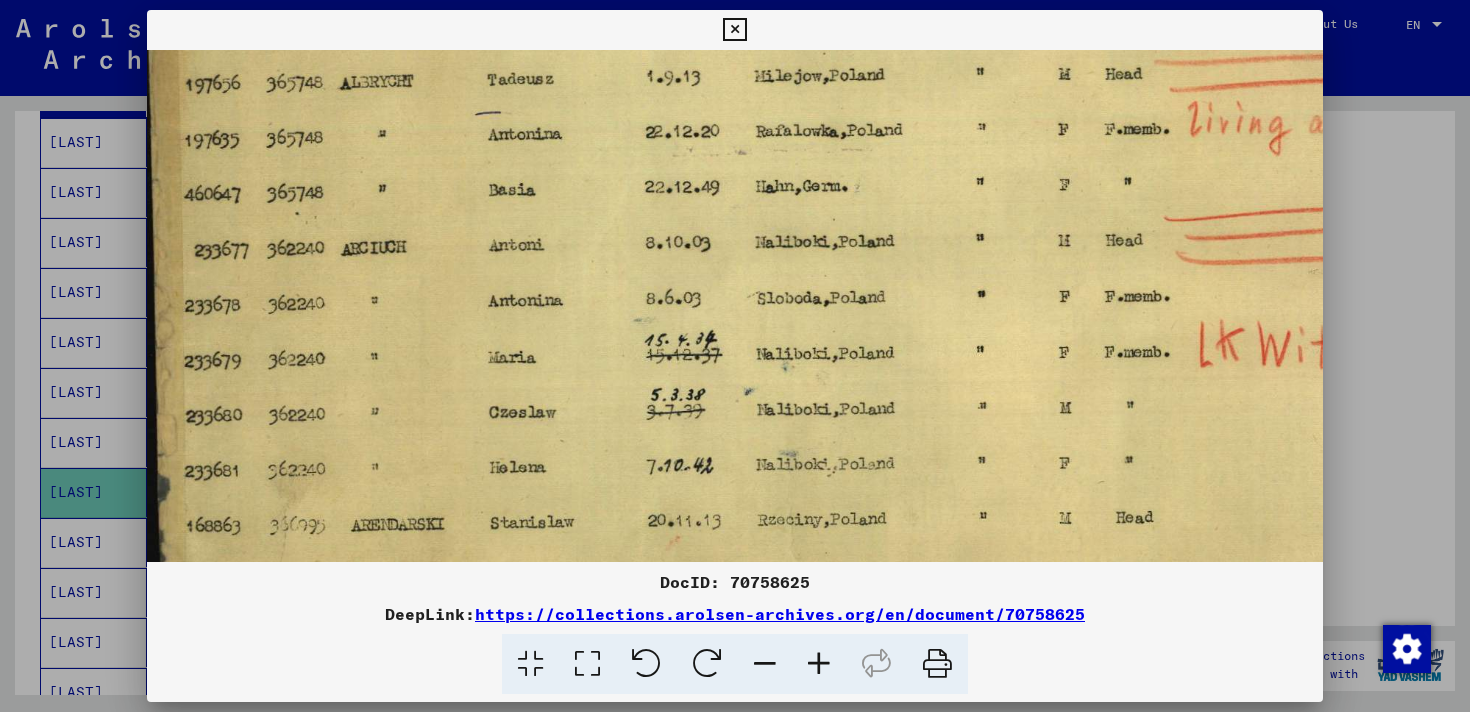 click at bounding box center [819, 664] 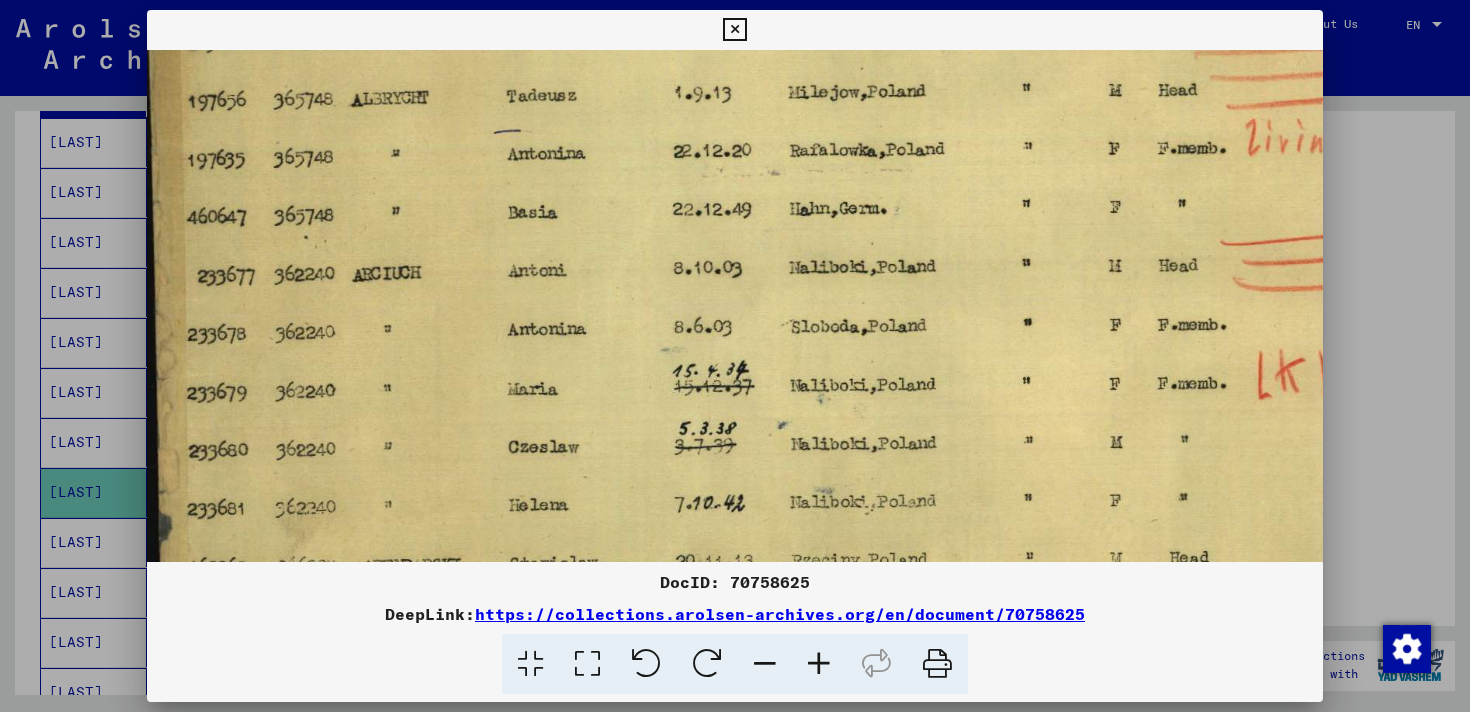 click at bounding box center [735, 356] 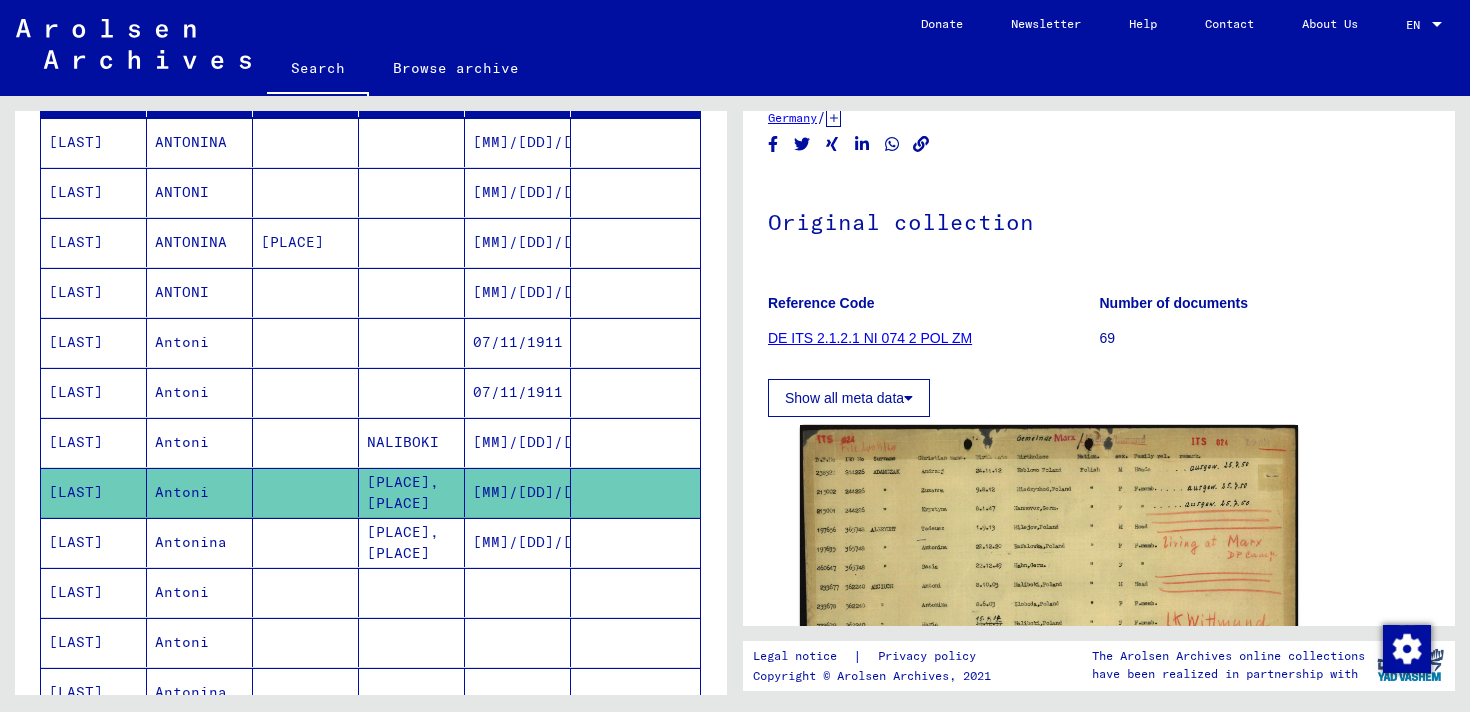 scroll, scrollTop: 0, scrollLeft: 0, axis: both 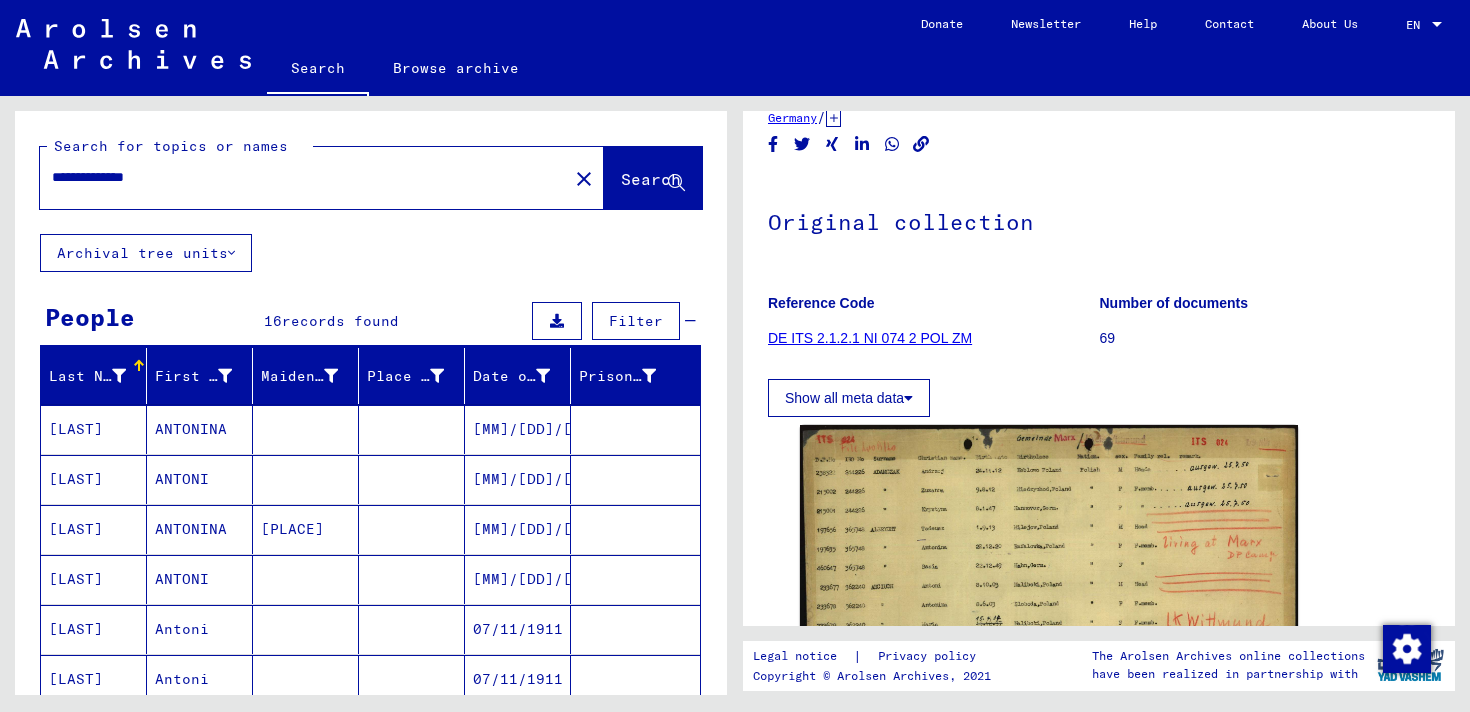 click on "**********" at bounding box center [304, 177] 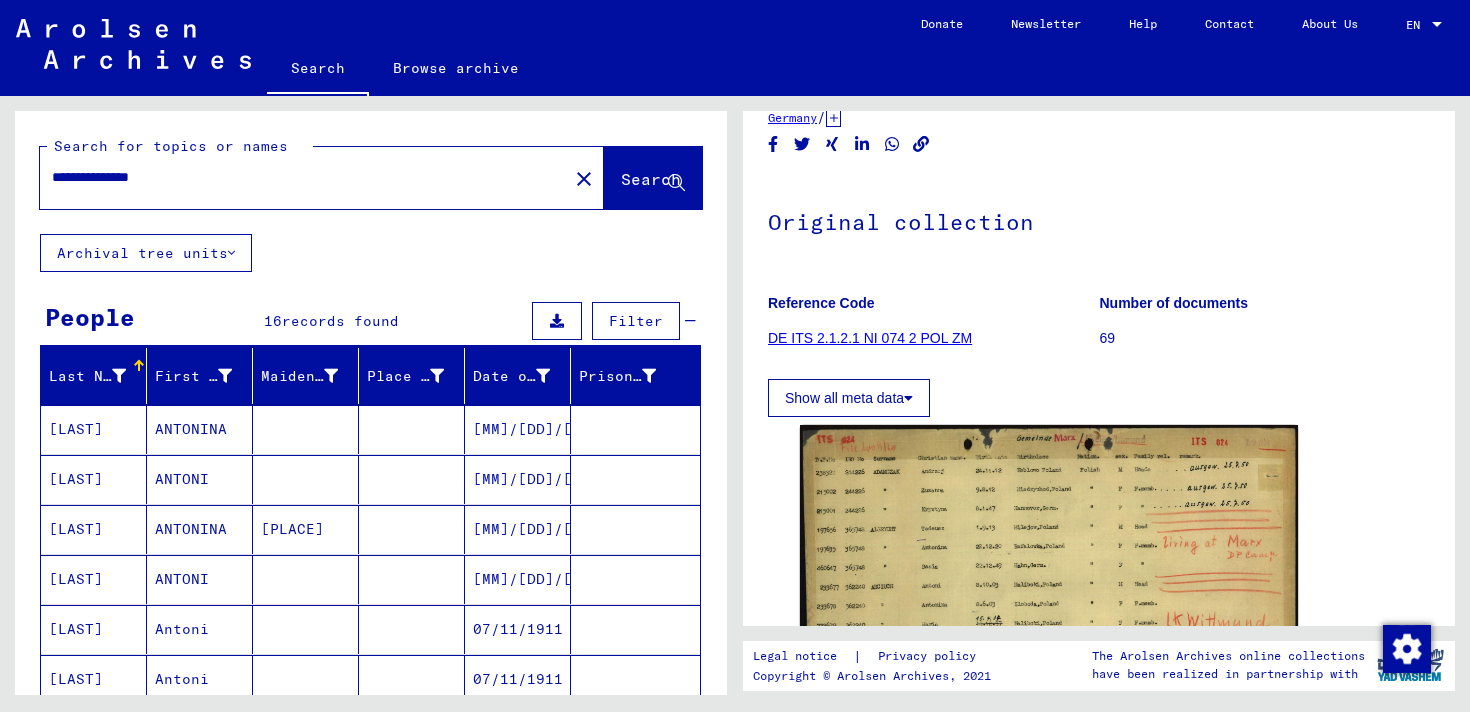 scroll, scrollTop: 0, scrollLeft: 0, axis: both 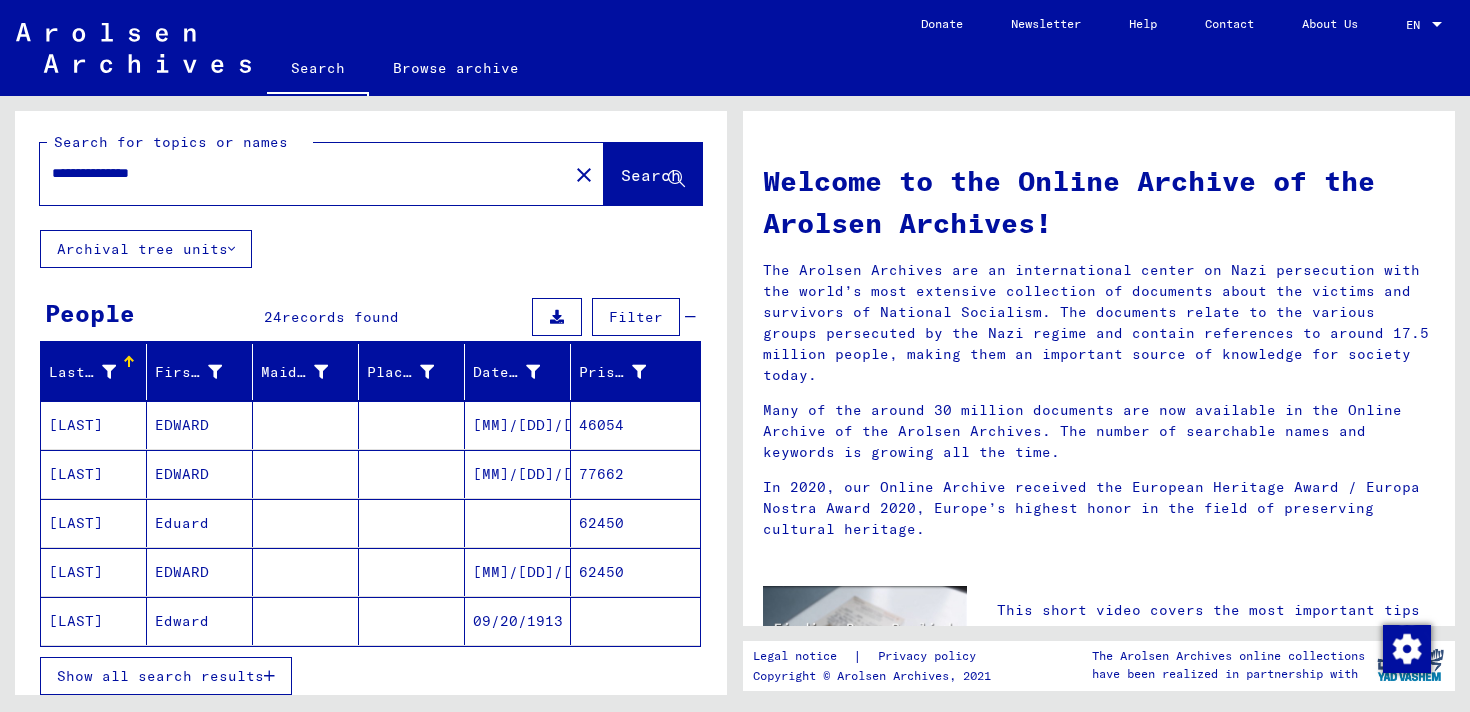 click on "Show all search results" at bounding box center [160, 676] 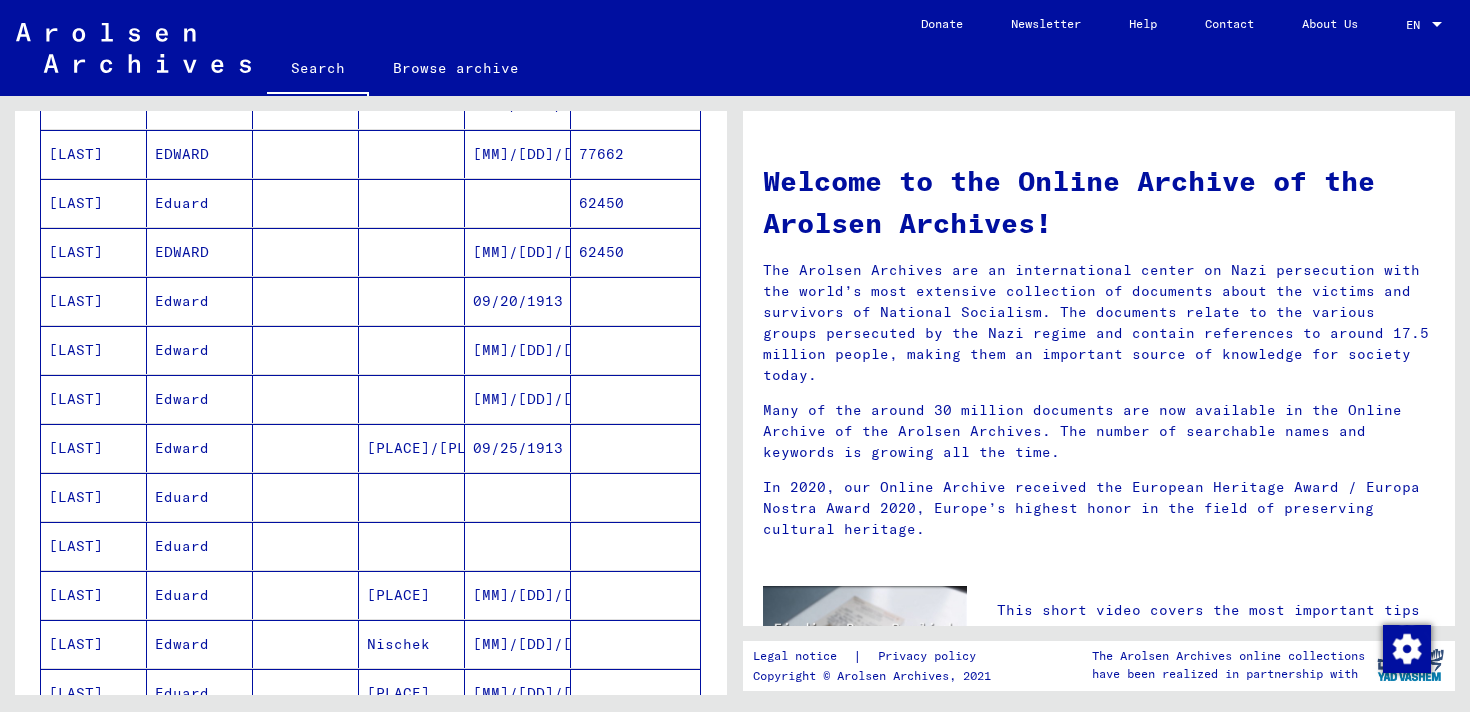 scroll, scrollTop: 340, scrollLeft: 0, axis: vertical 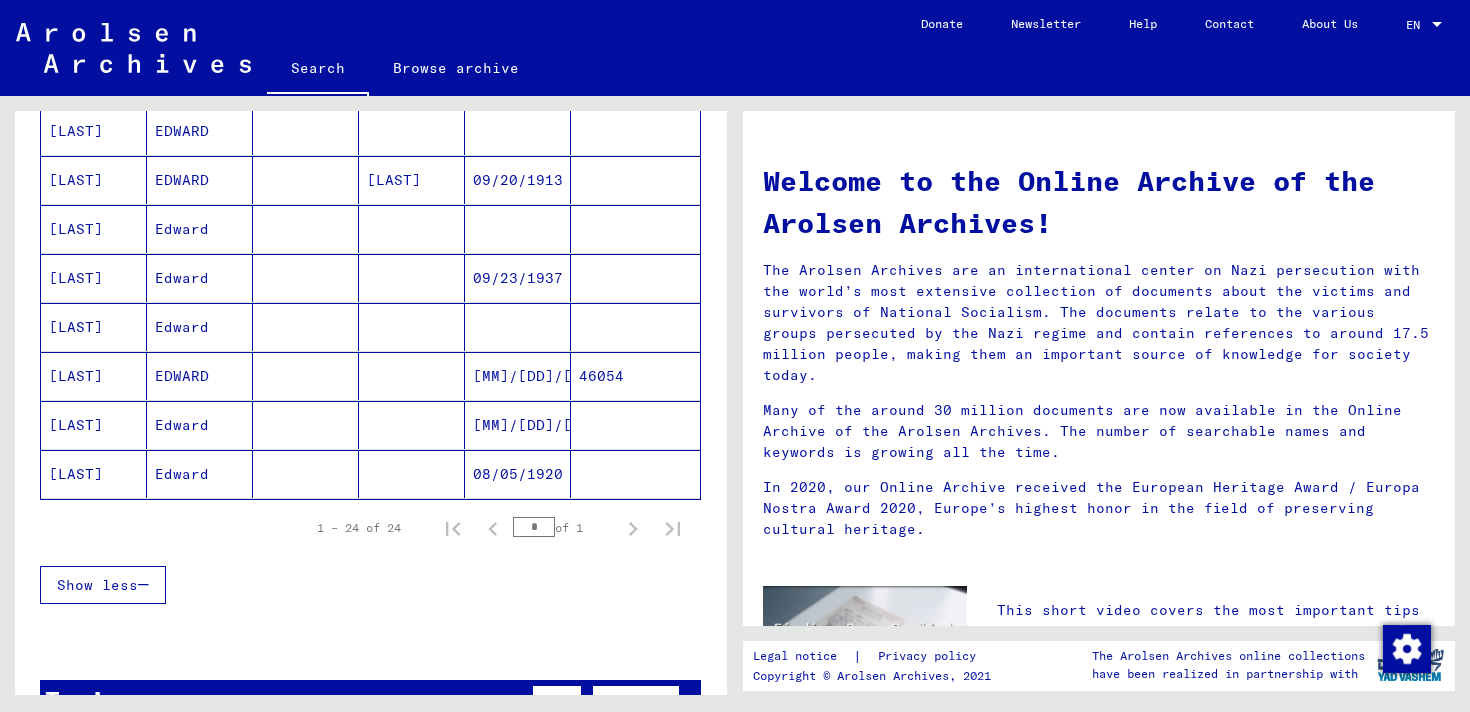 click on "09/23/1937" at bounding box center [518, 327] 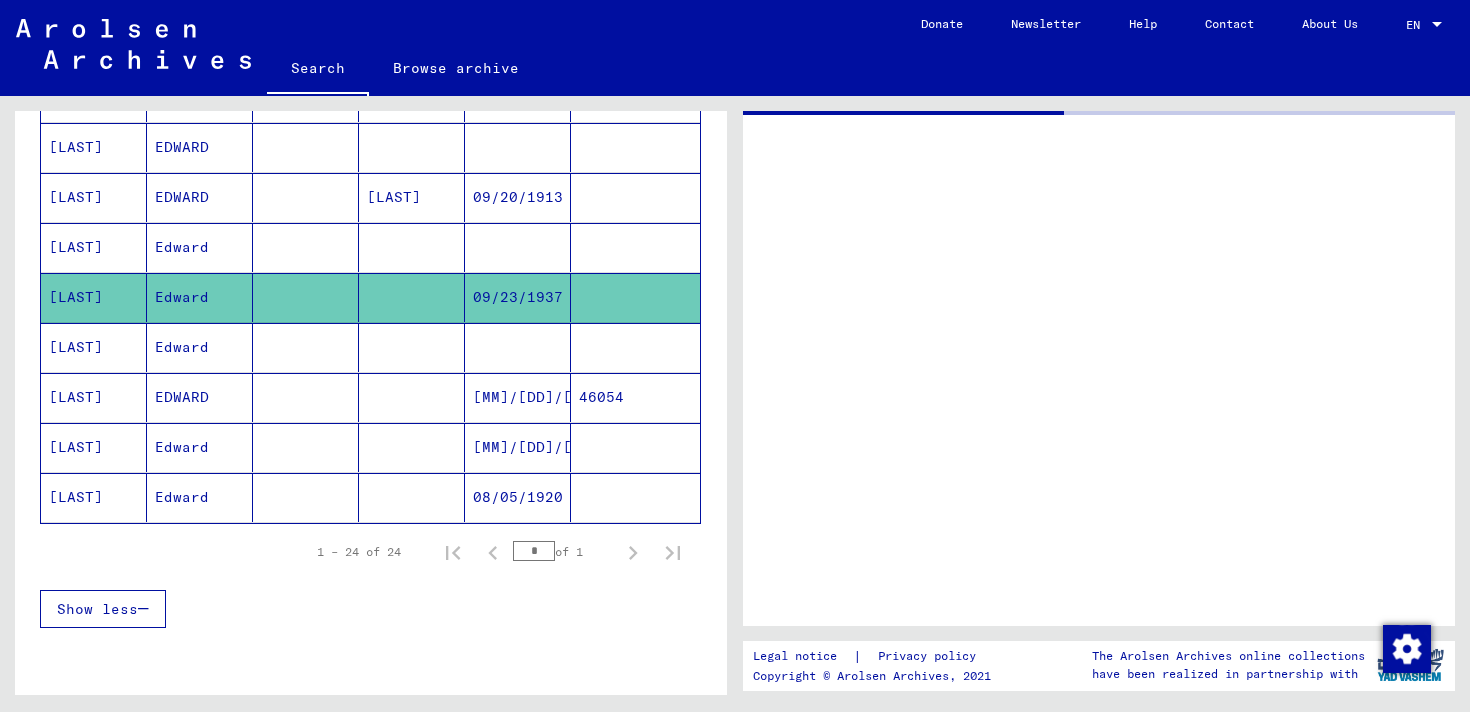 scroll, scrollTop: 1099, scrollLeft: 0, axis: vertical 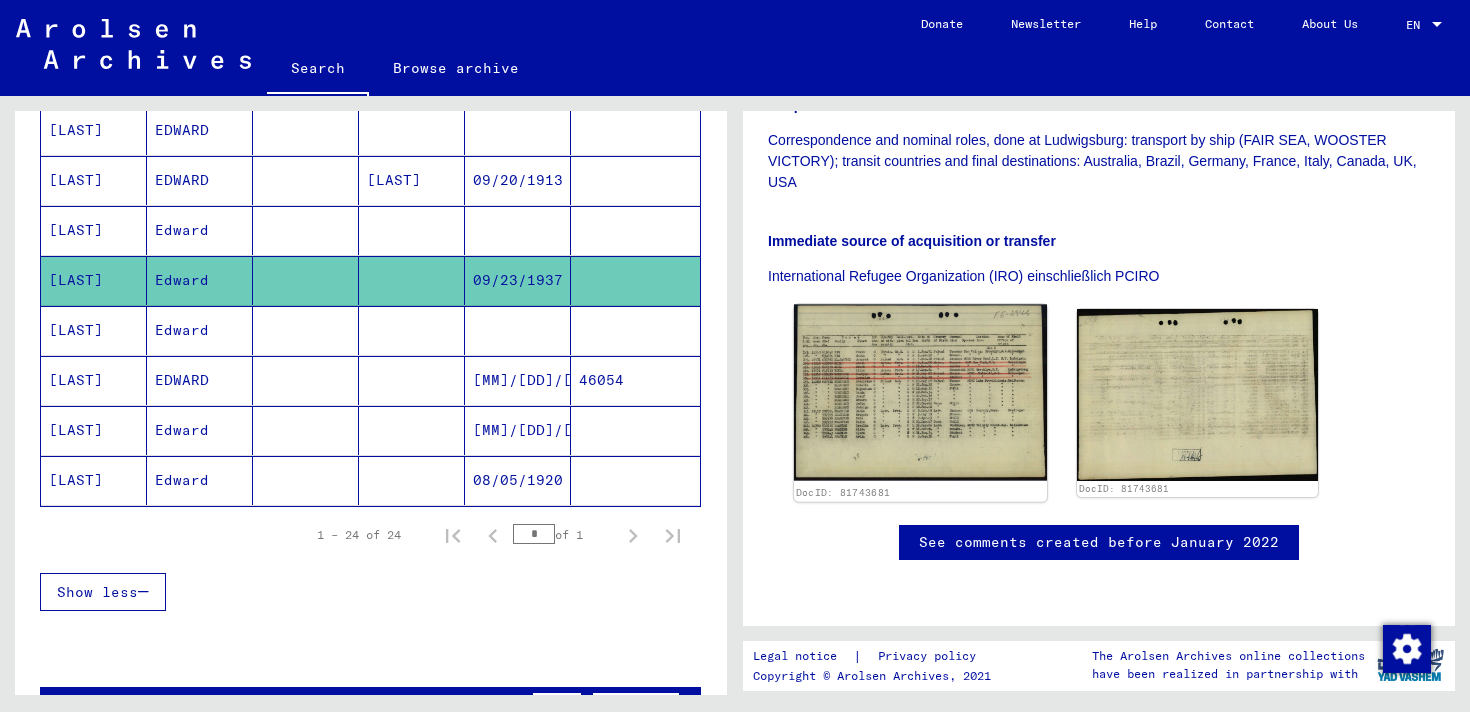 click 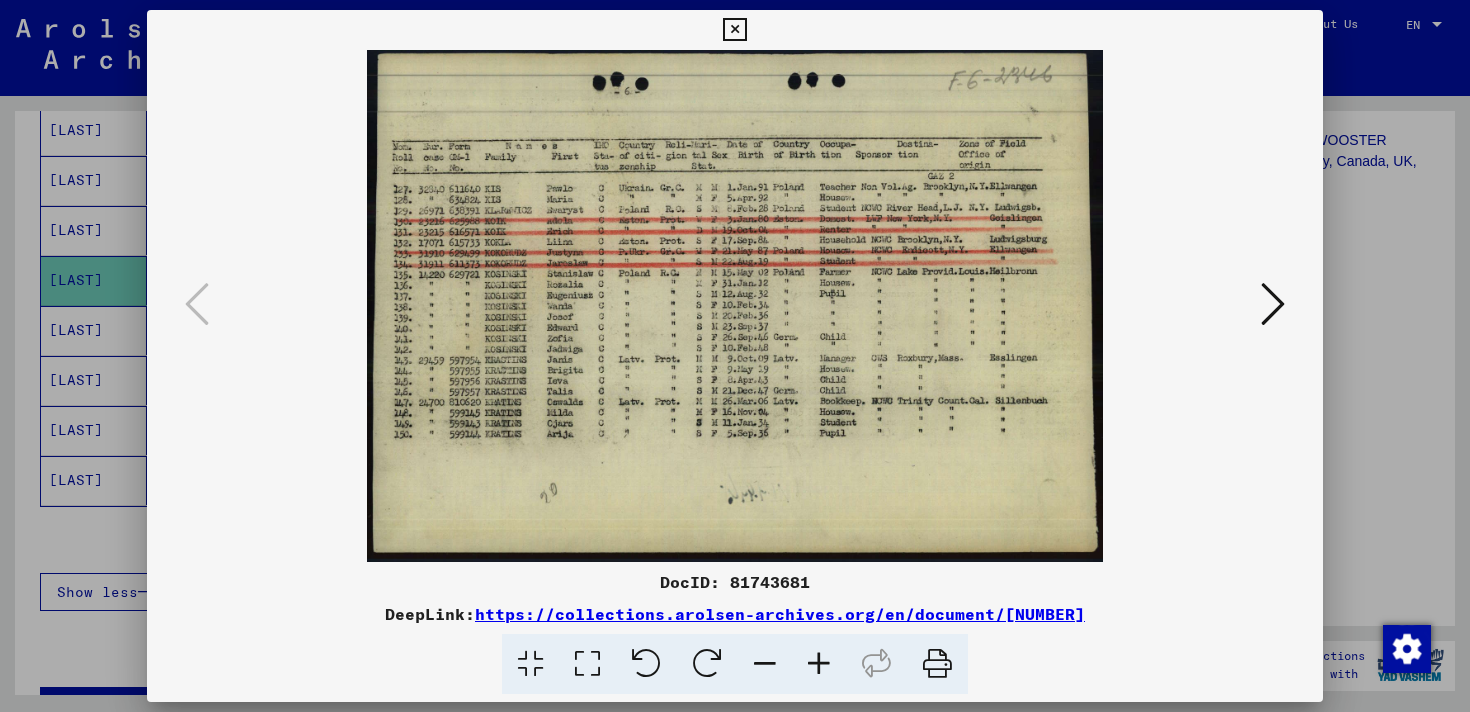 click at bounding box center (819, 664) 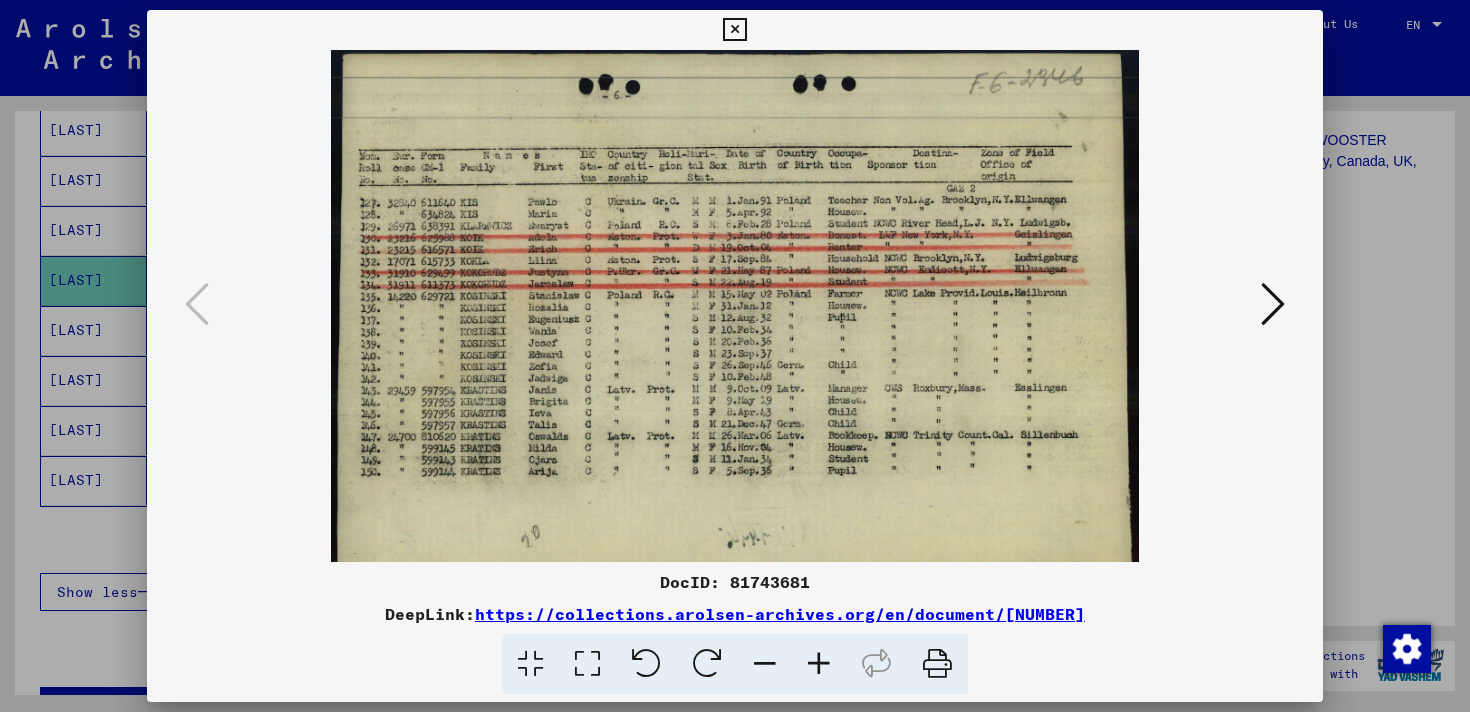 click at bounding box center (819, 664) 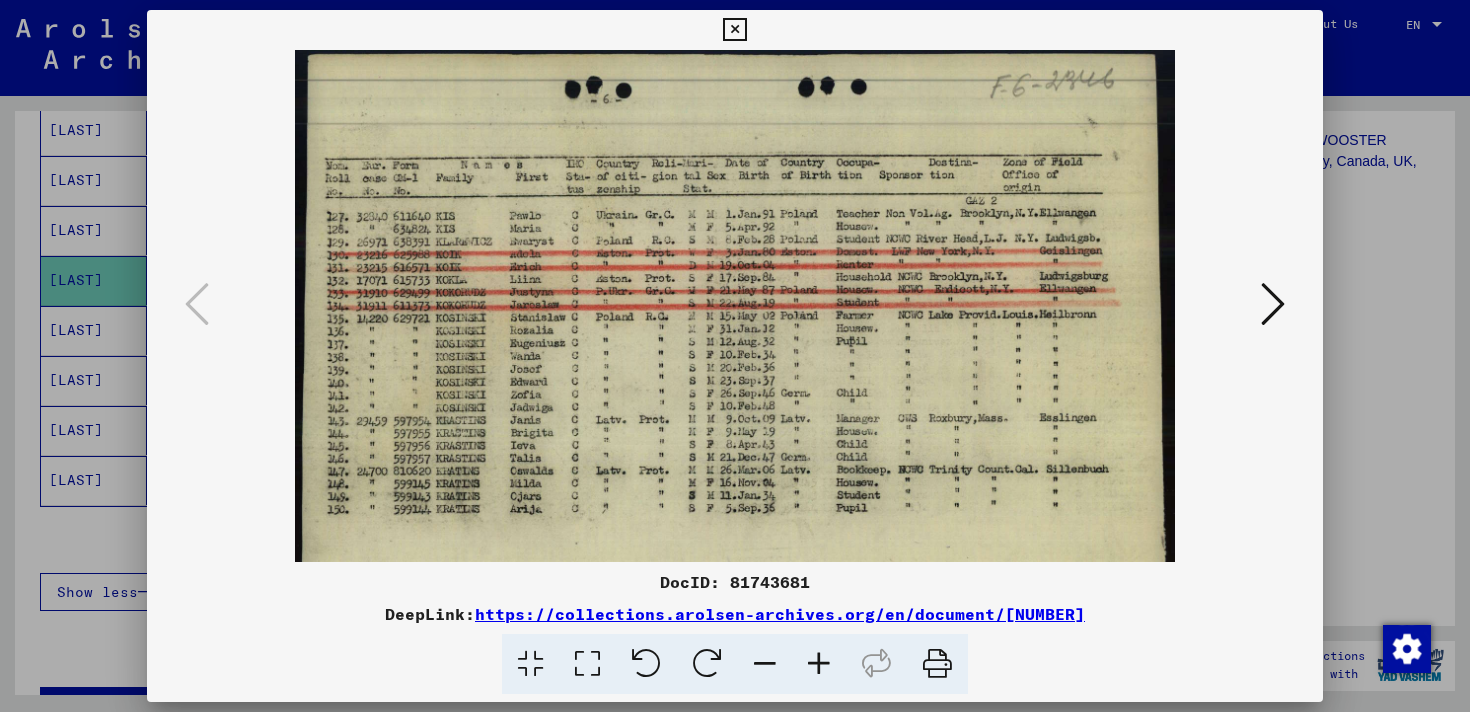 click at bounding box center (819, 664) 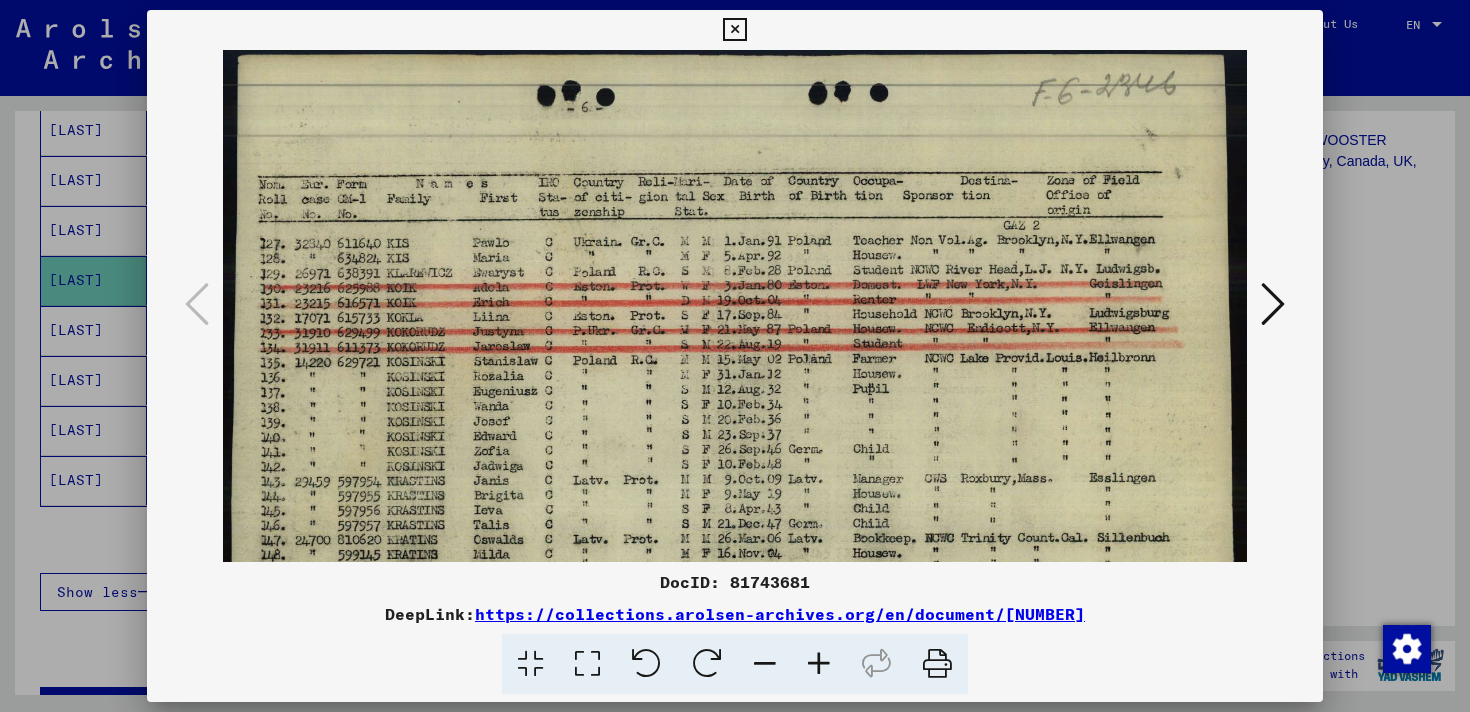 click at bounding box center [819, 664] 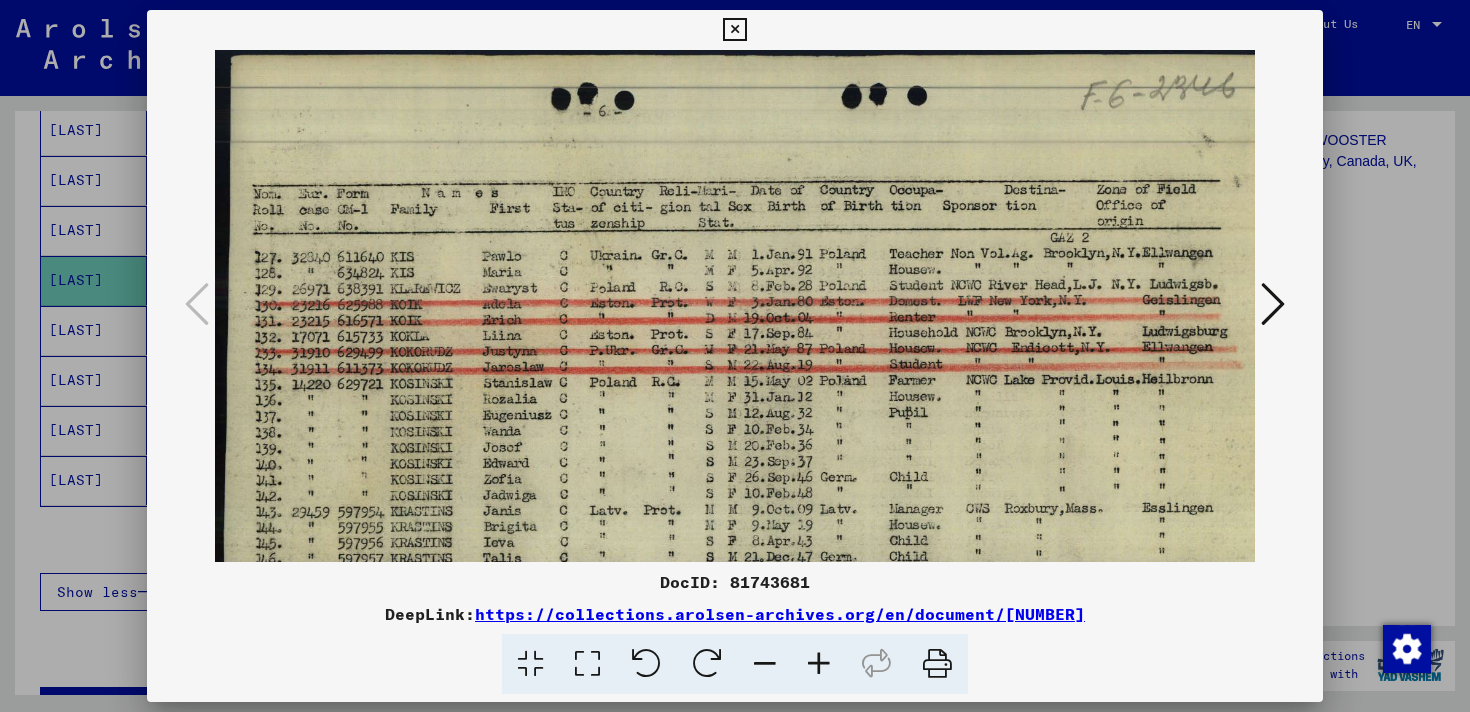 click at bounding box center (819, 664) 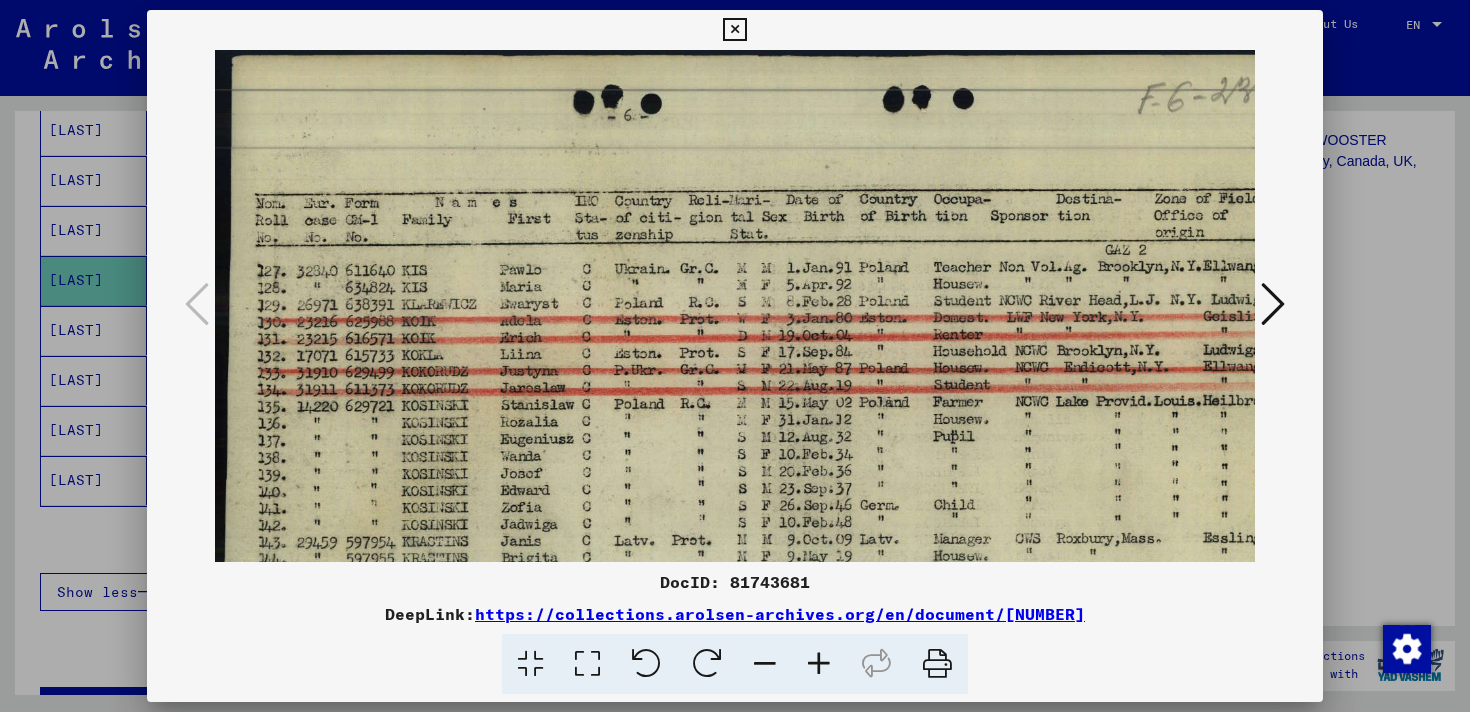 click at bounding box center (819, 664) 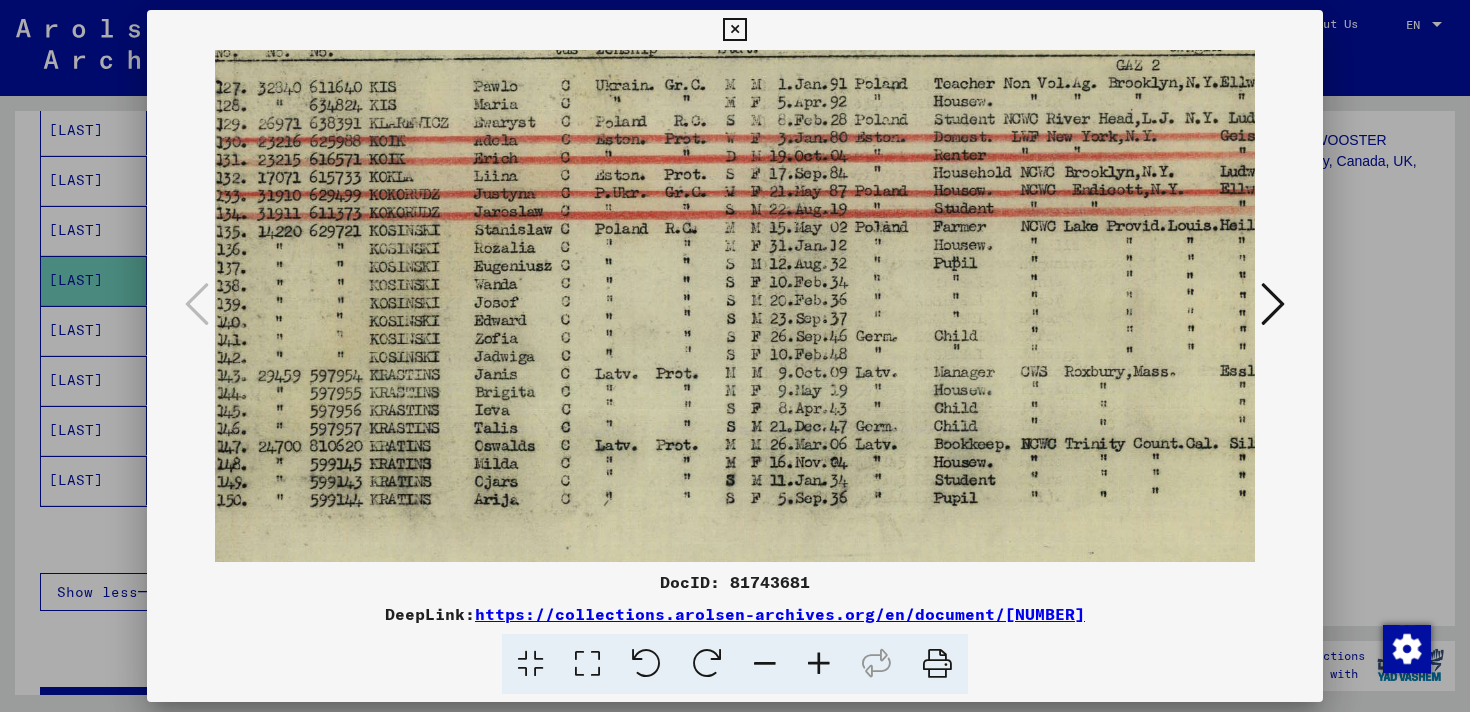 drag, startPoint x: 788, startPoint y: 441, endPoint x: 744, endPoint y: 243, distance: 202.82997 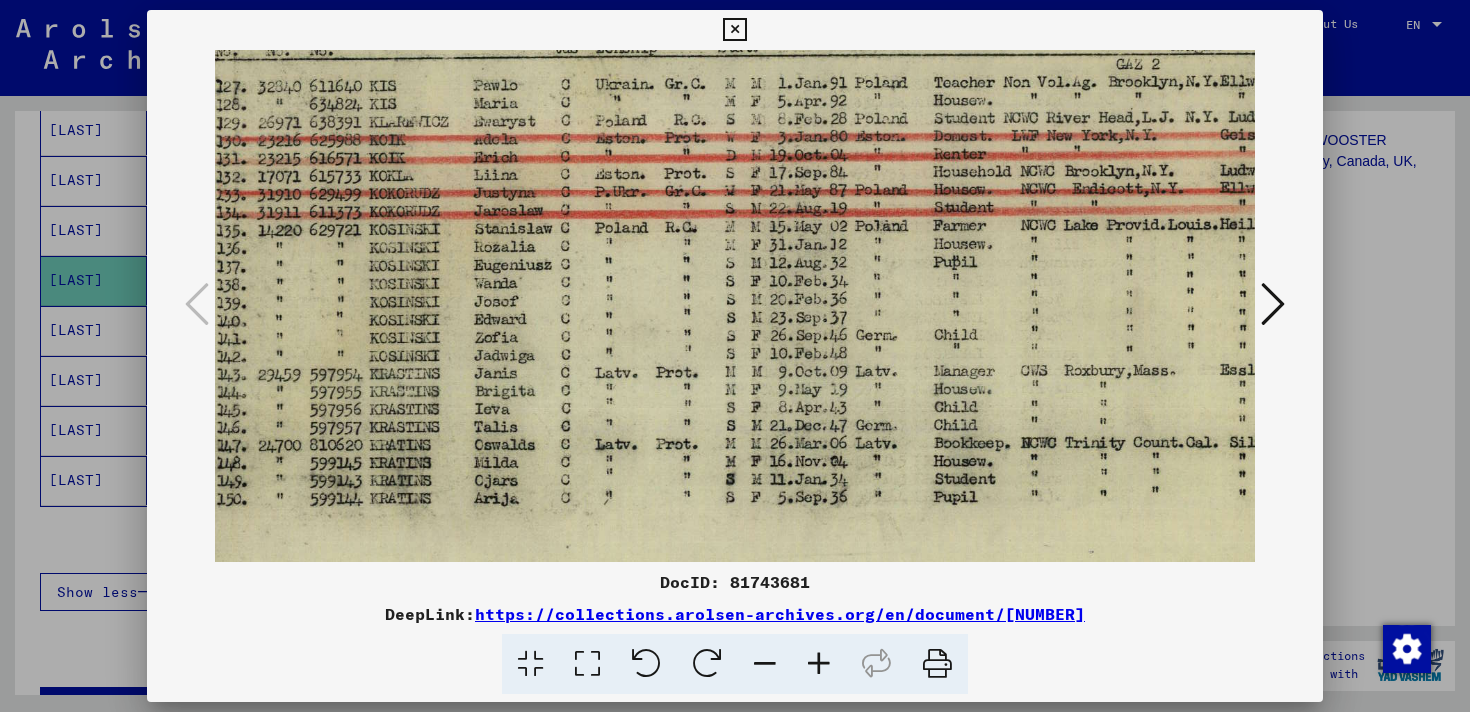 click at bounding box center (735, 356) 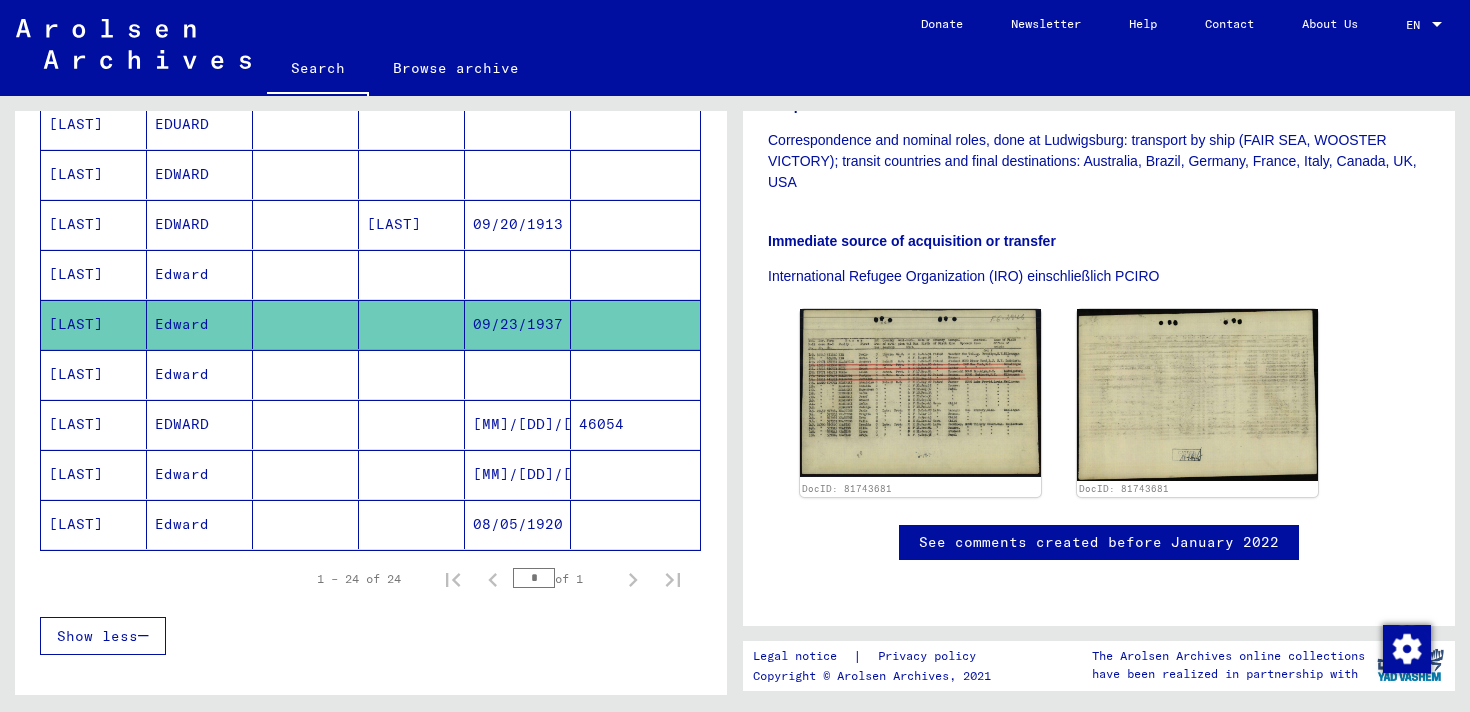 scroll, scrollTop: 1054, scrollLeft: 0, axis: vertical 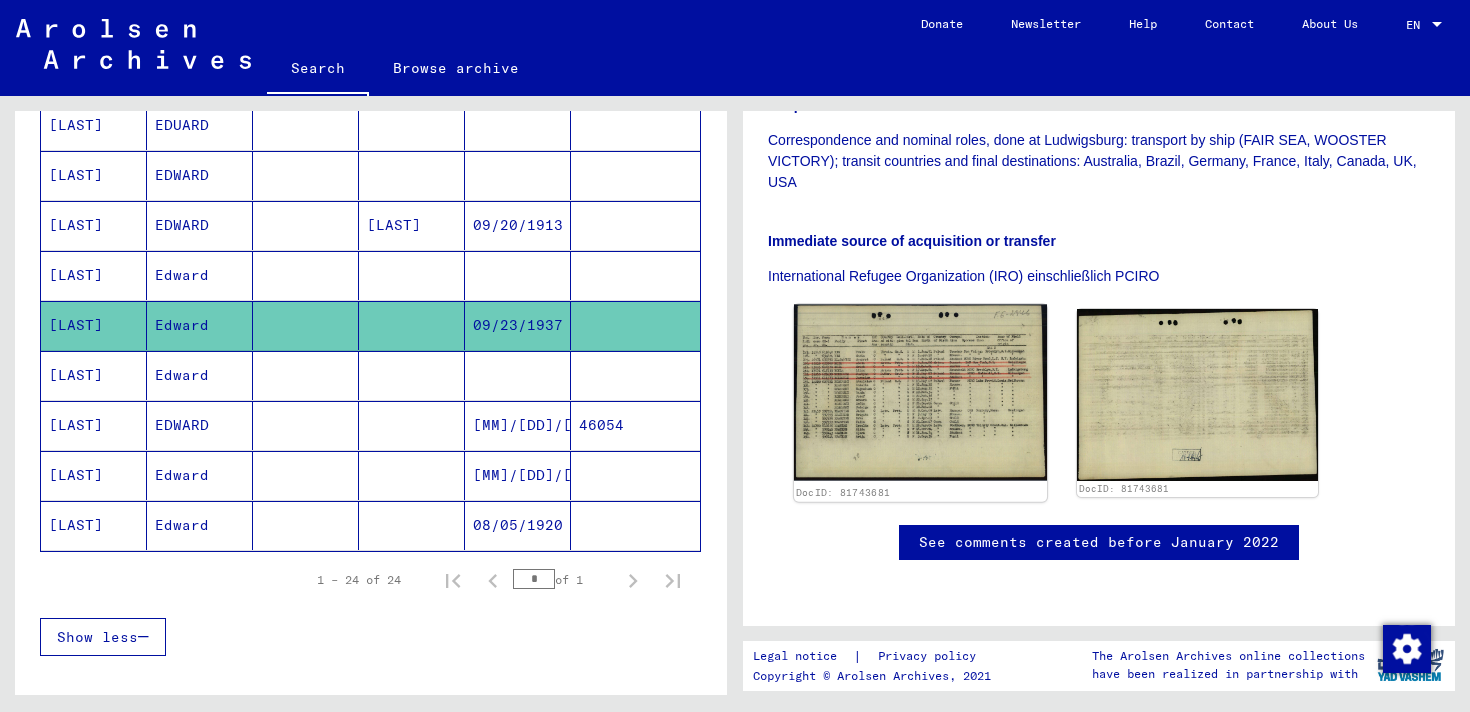 click 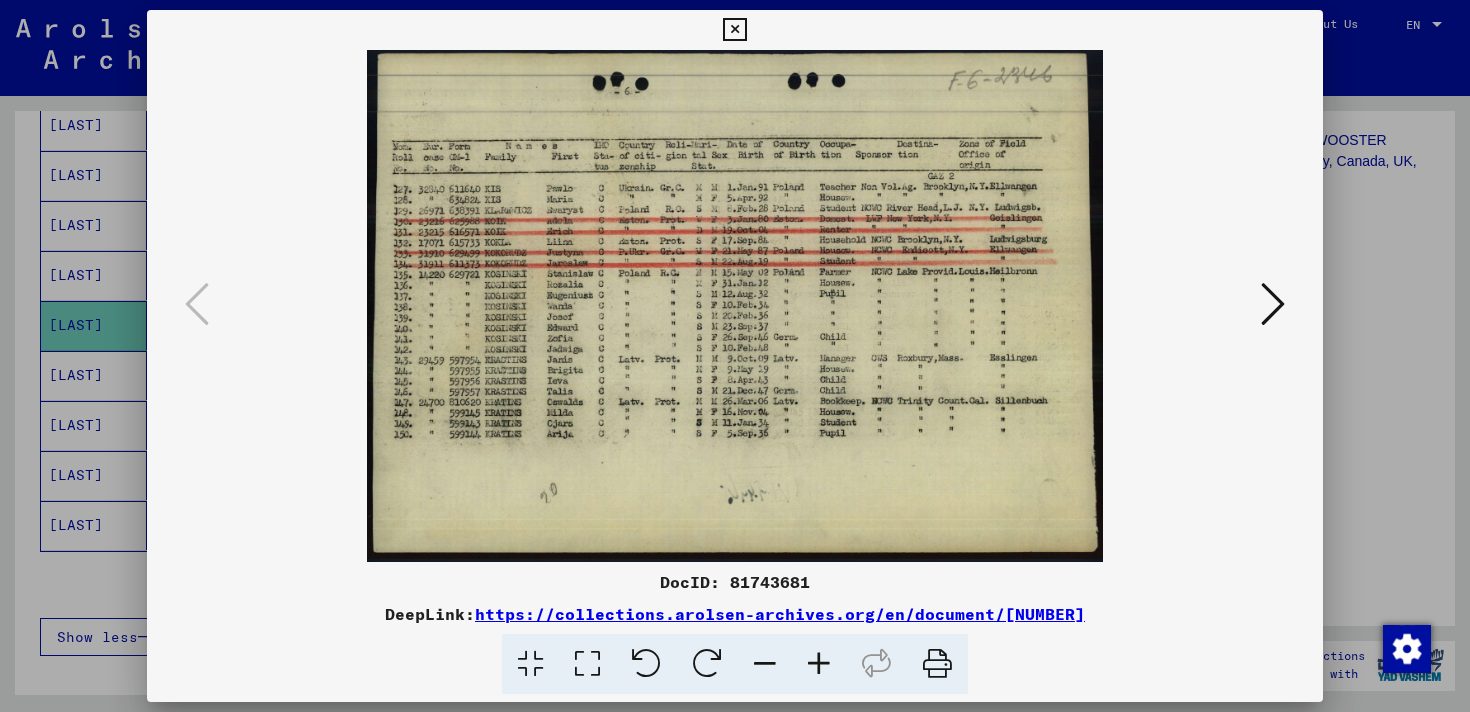 click at bounding box center (819, 664) 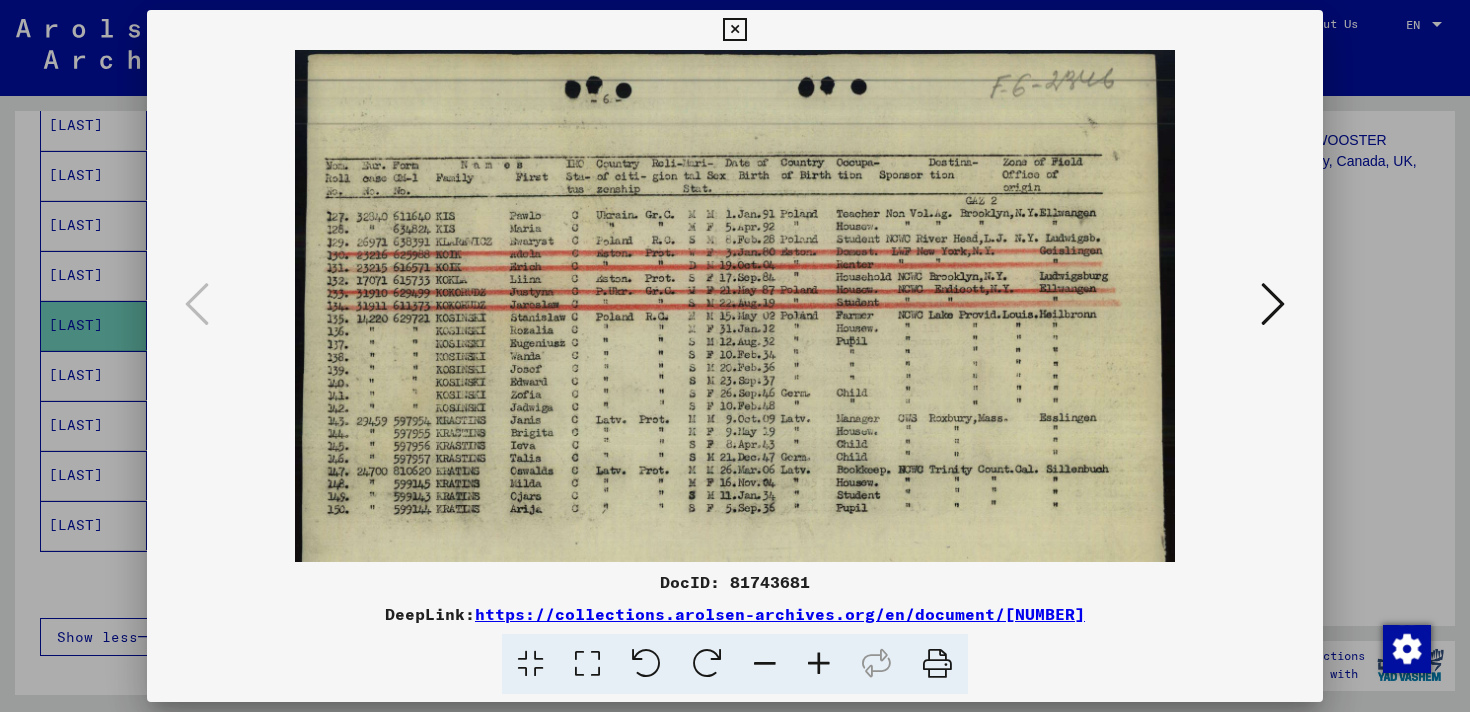 click at bounding box center (819, 664) 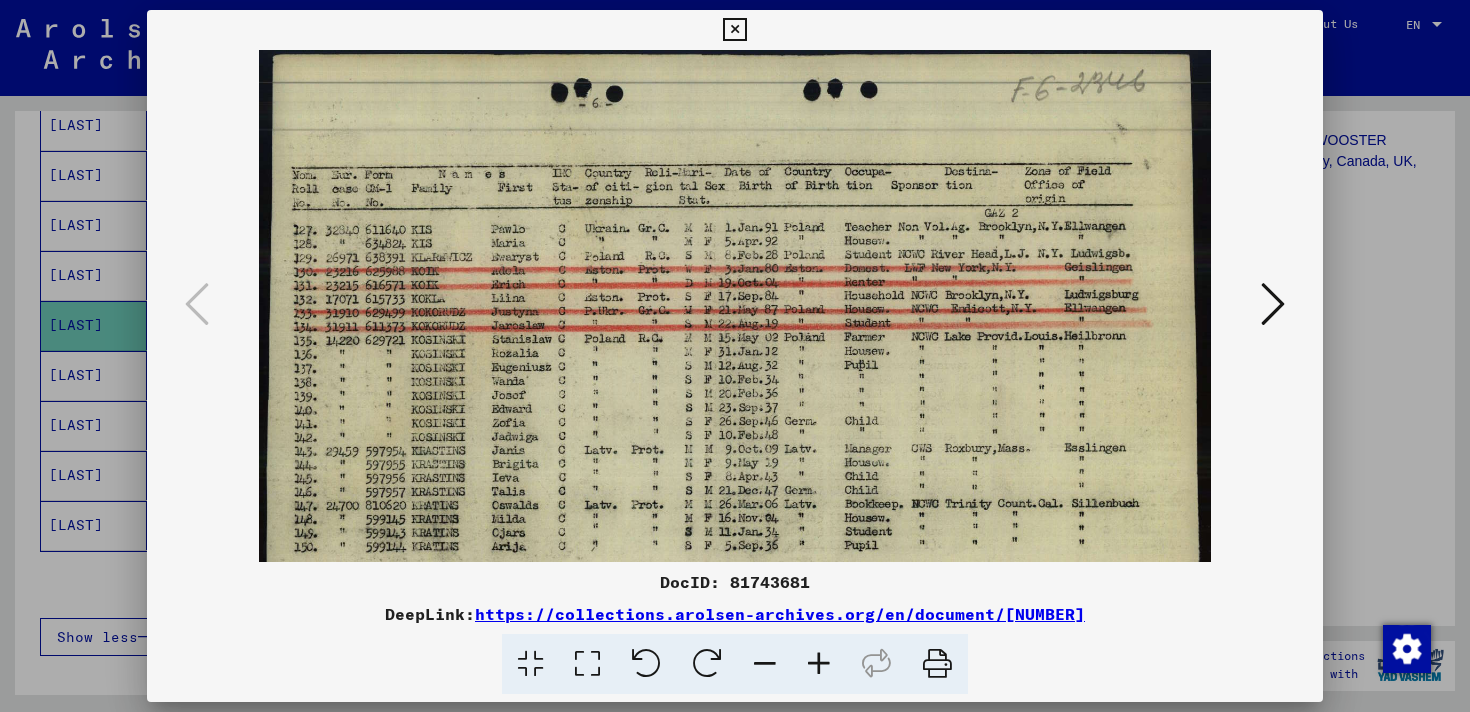 click at bounding box center (819, 664) 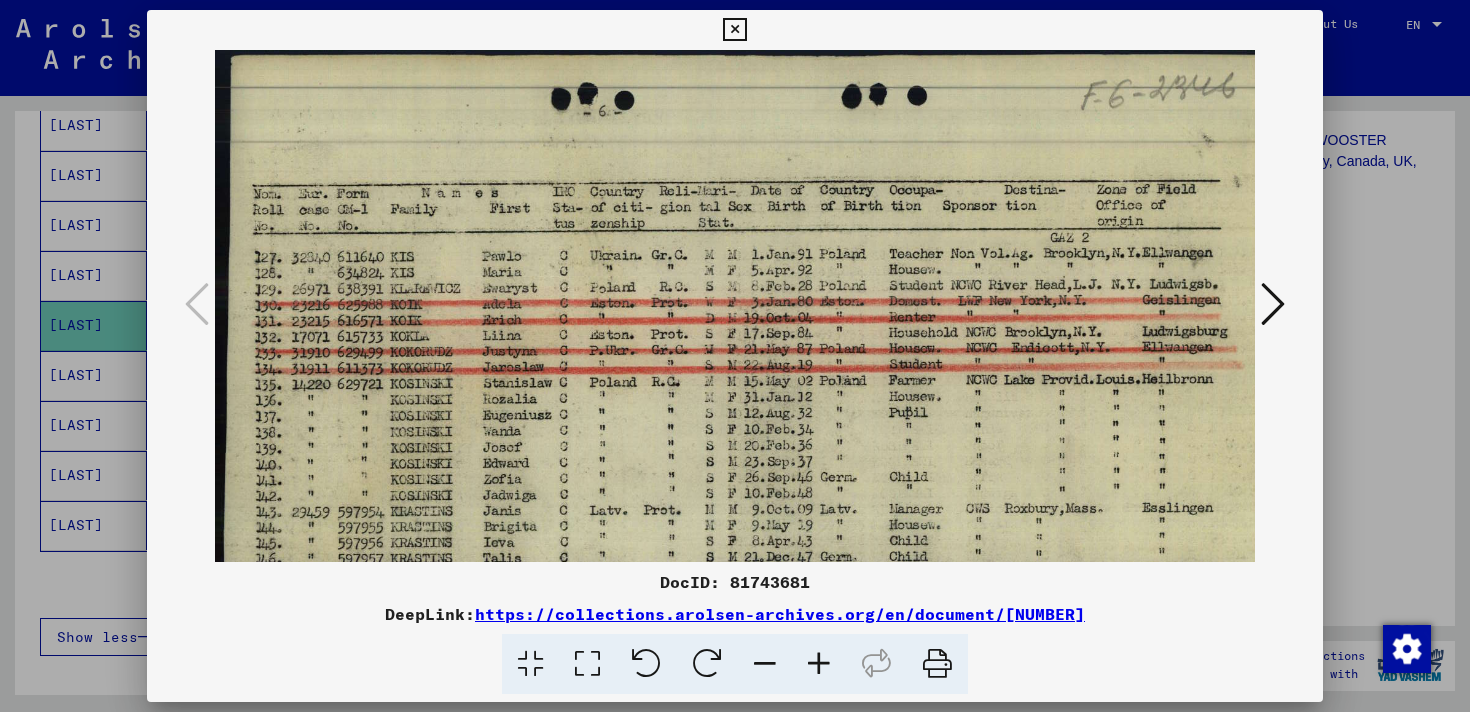 click at bounding box center [735, 356] 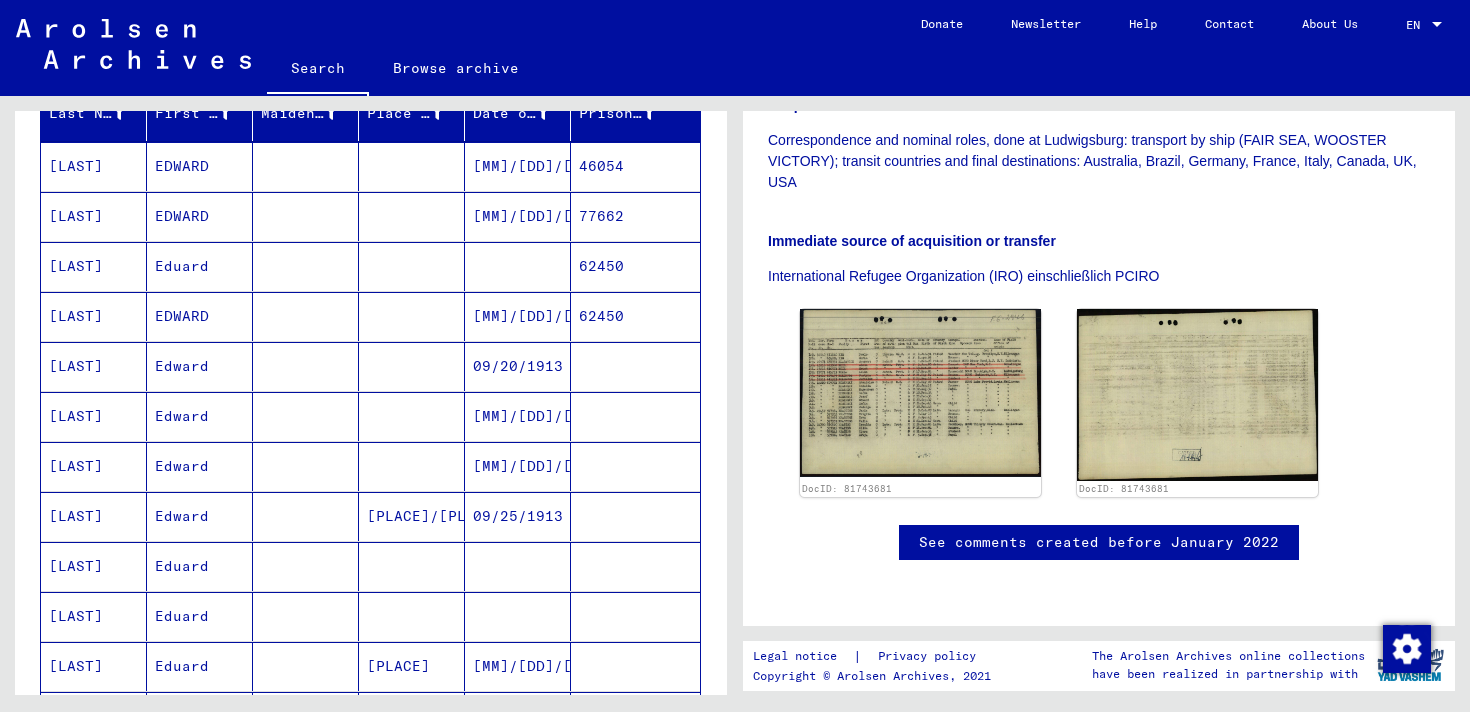 scroll, scrollTop: 0, scrollLeft: 0, axis: both 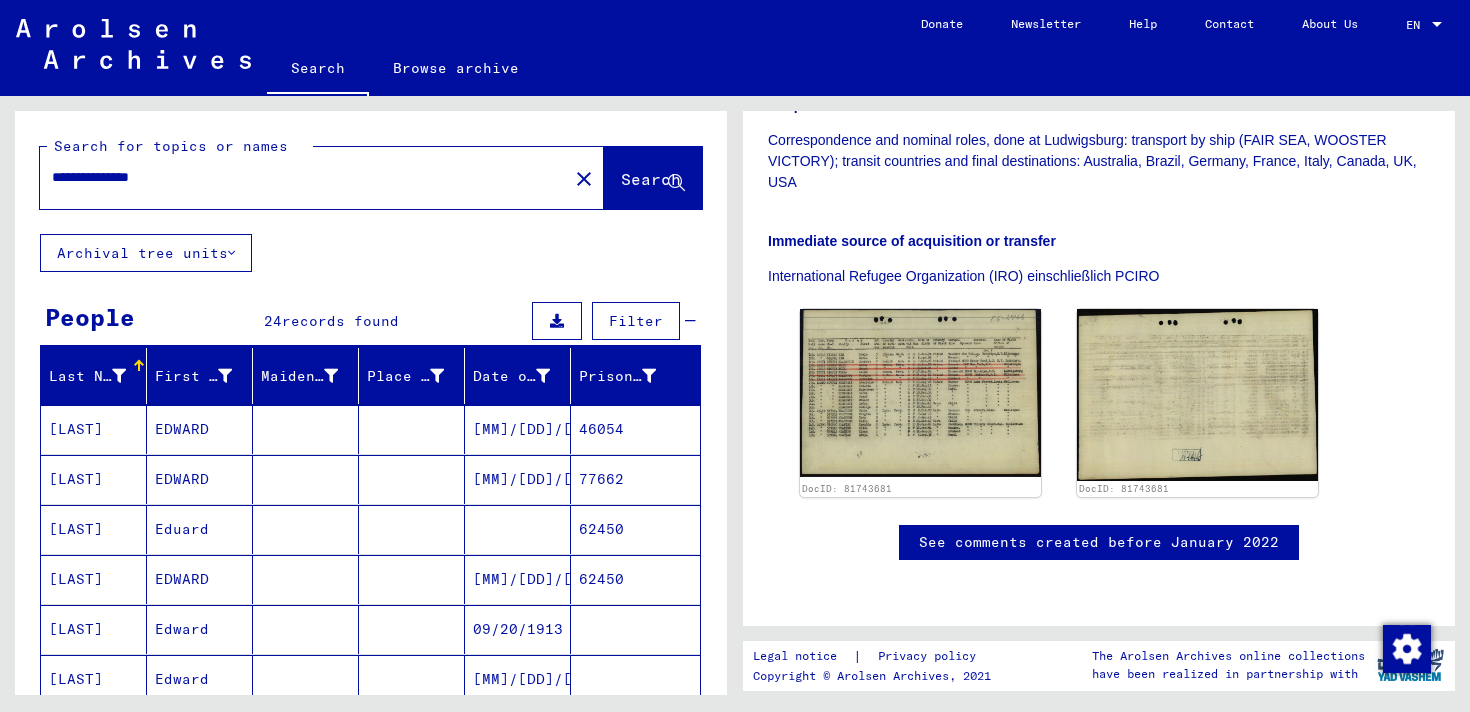 click on "**********" at bounding box center [304, 177] 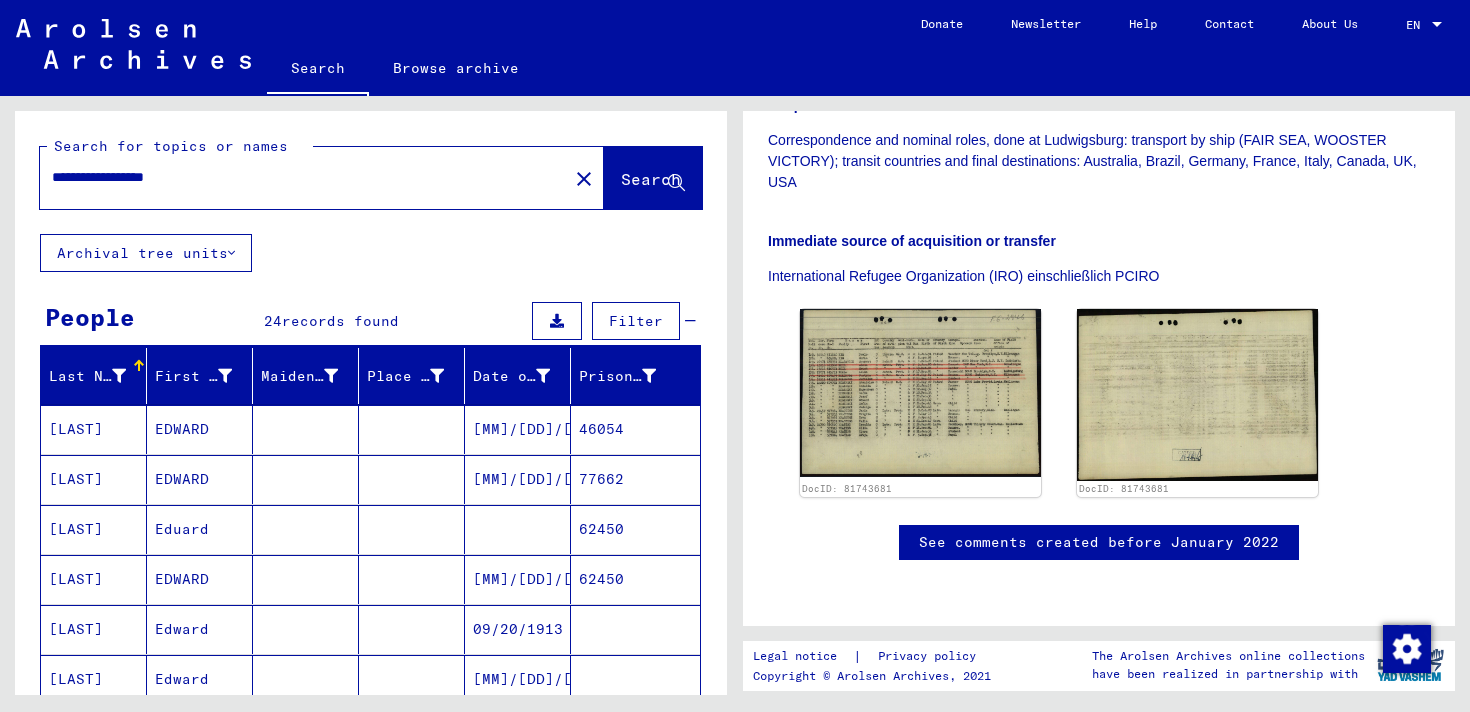 type on "**********" 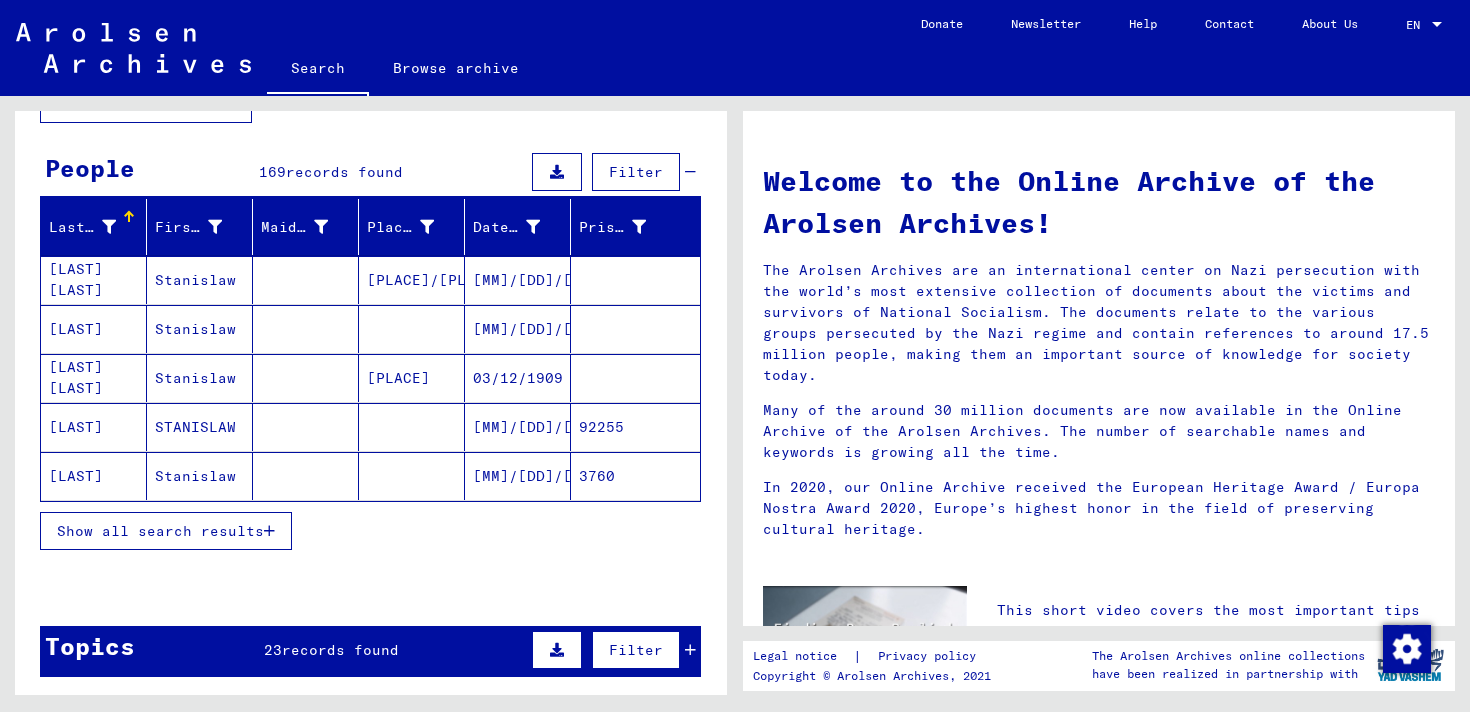 scroll, scrollTop: 252, scrollLeft: 0, axis: vertical 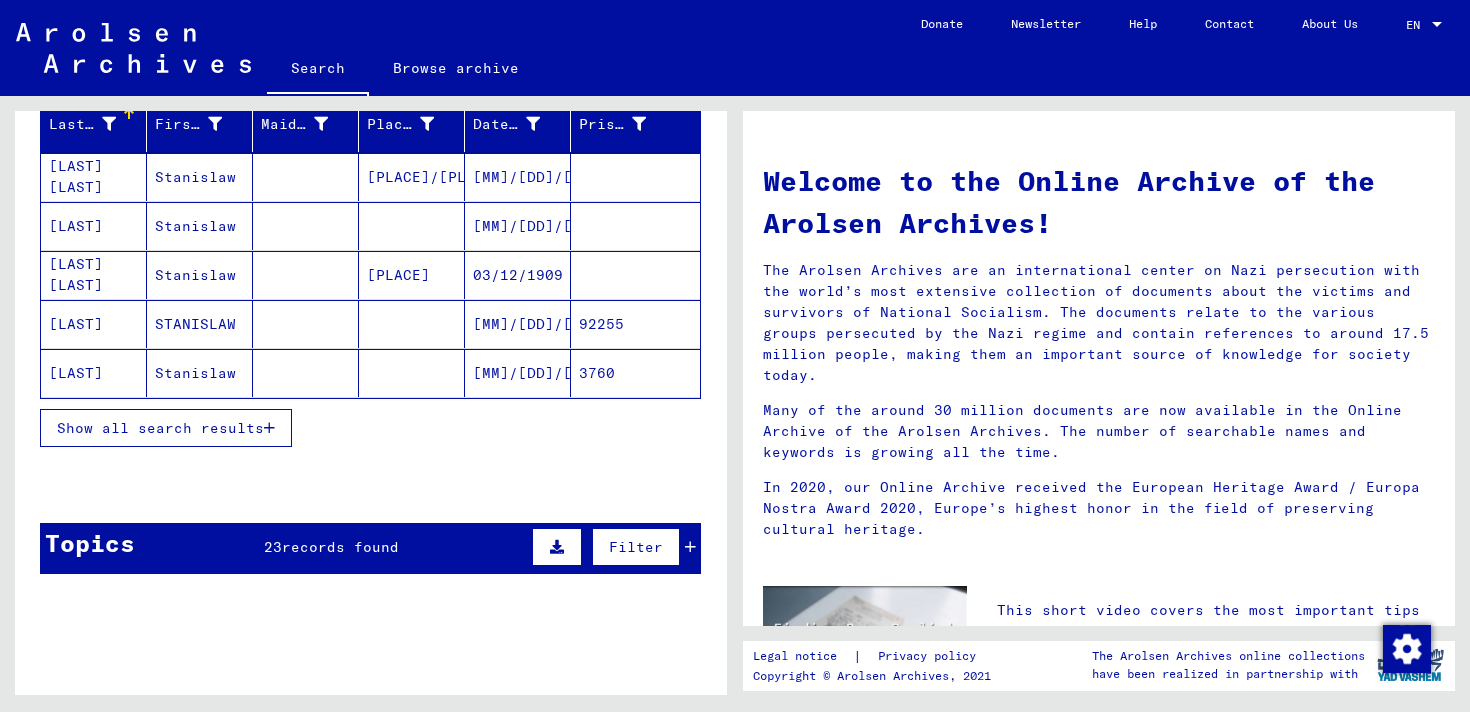 click on "Show all search results" at bounding box center (160, 428) 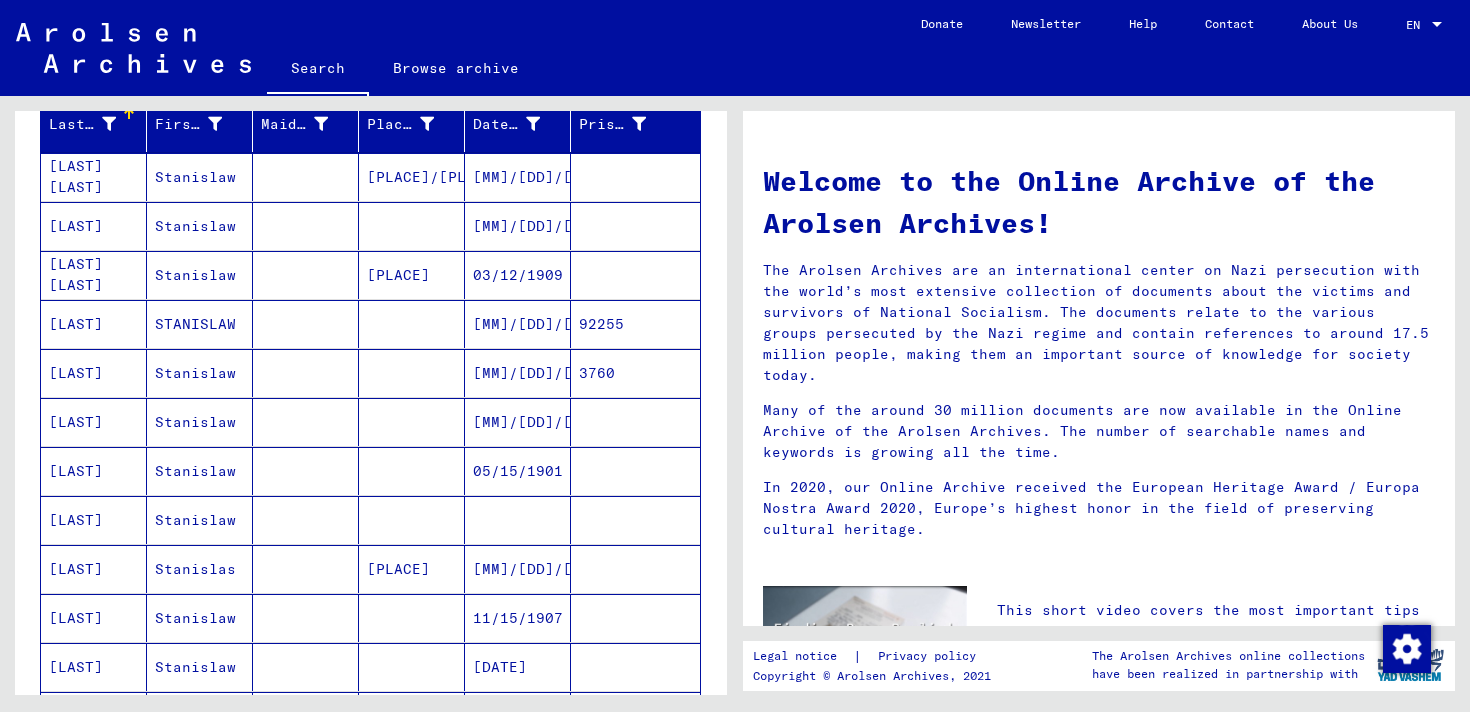 click on "05/15/1901" at bounding box center [518, 520] 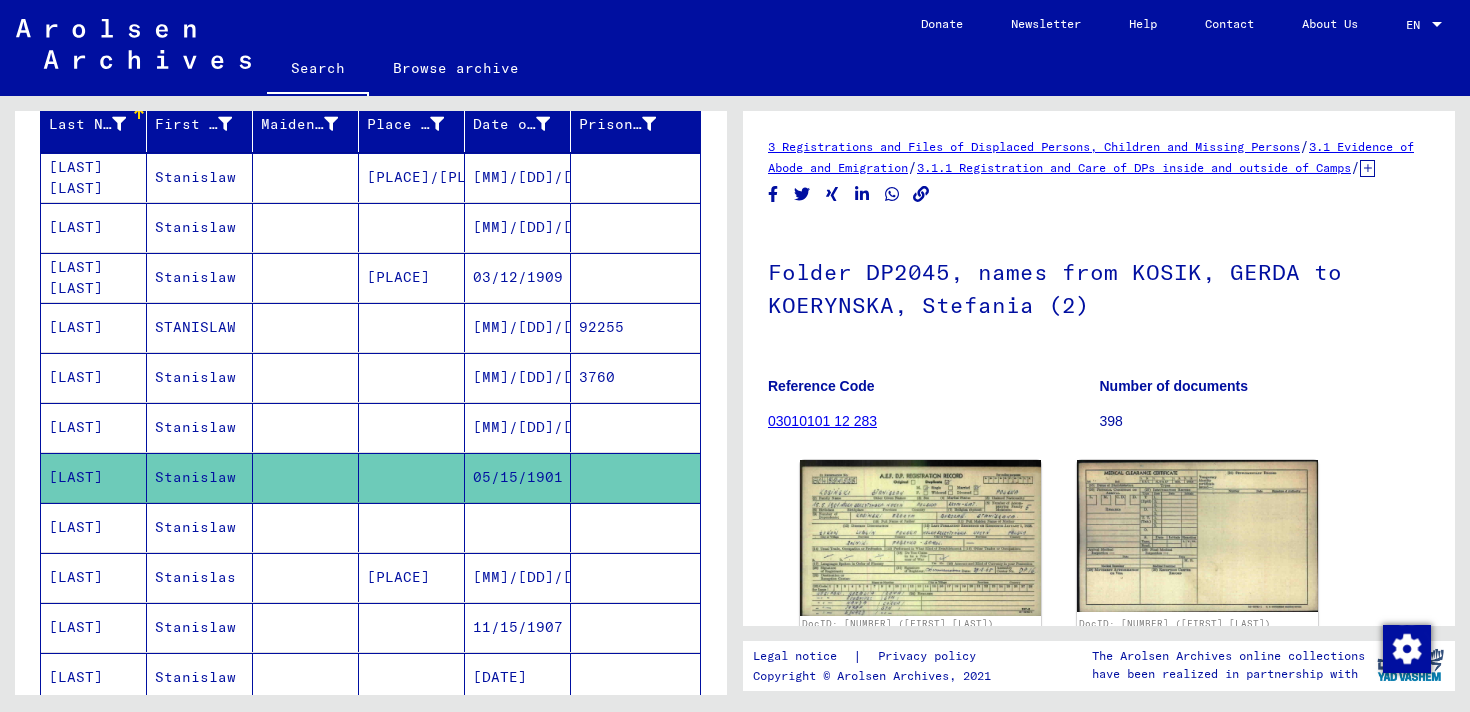 scroll, scrollTop: 42, scrollLeft: 0, axis: vertical 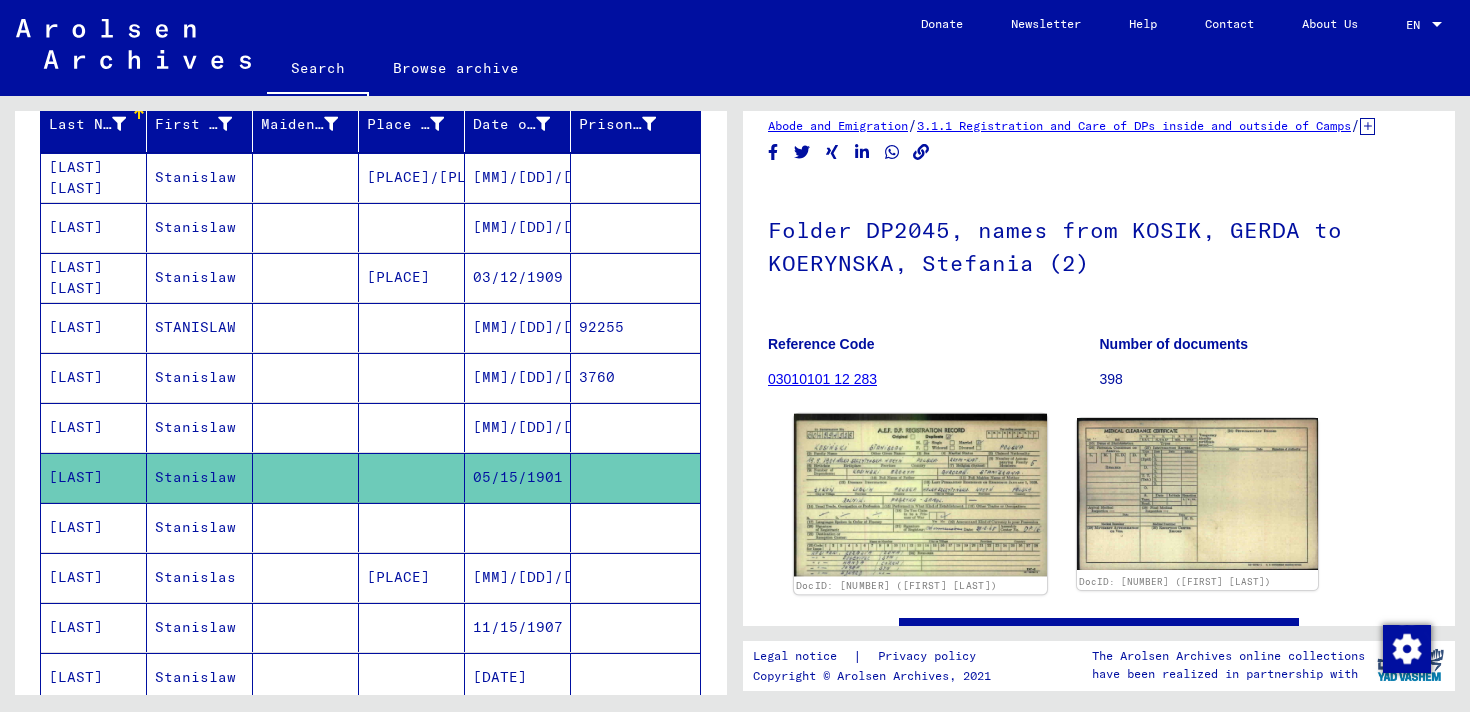 click 